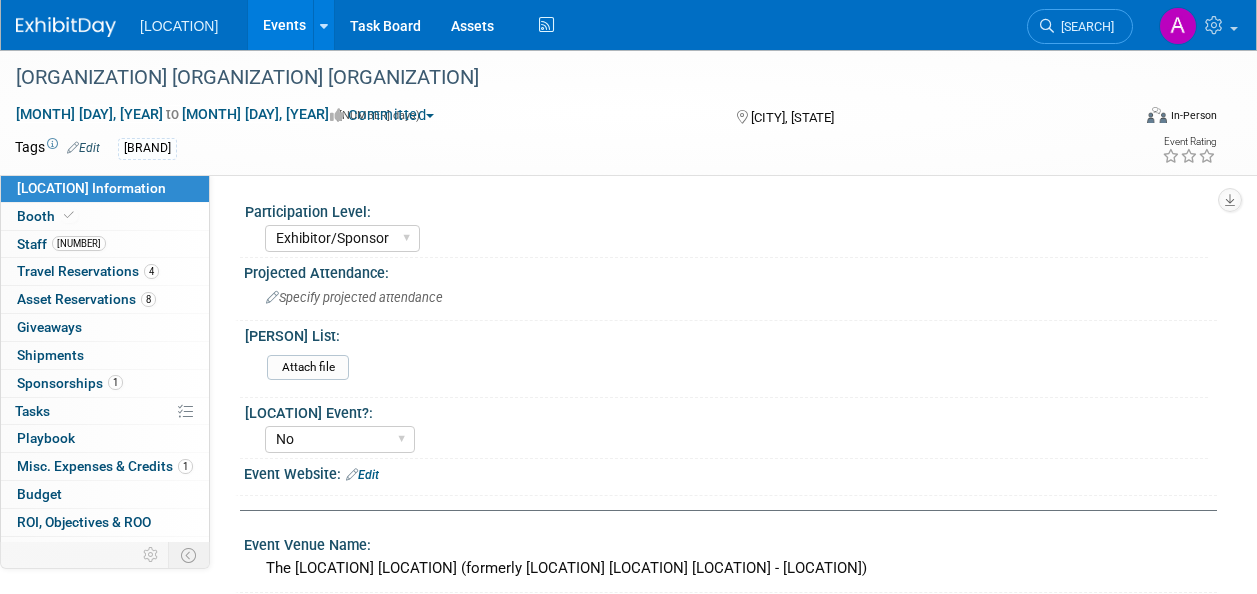 select on "Exhibitor/Sponsor" 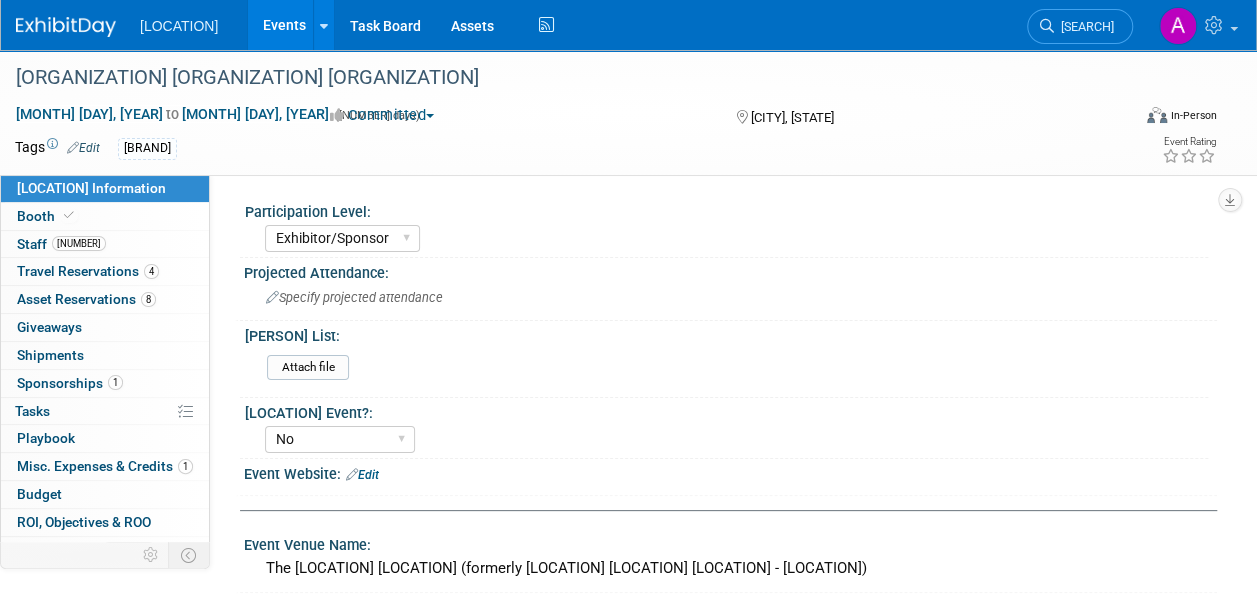 scroll, scrollTop: 0, scrollLeft: 0, axis: both 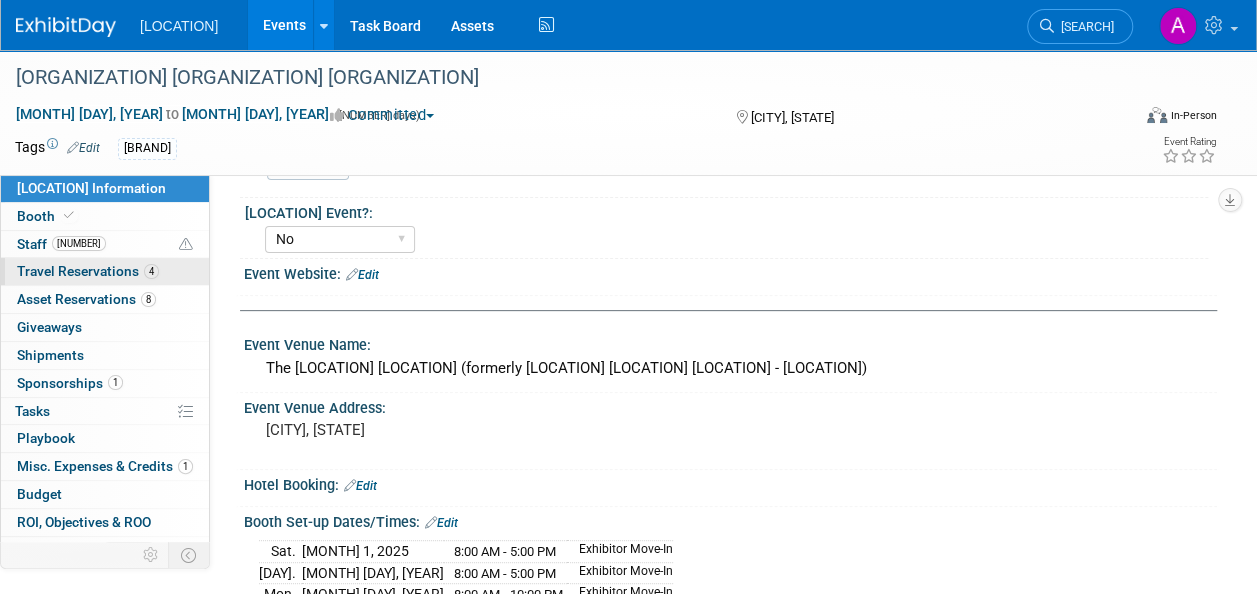 click on "Travel Reservations 4" at bounding box center [88, 271] 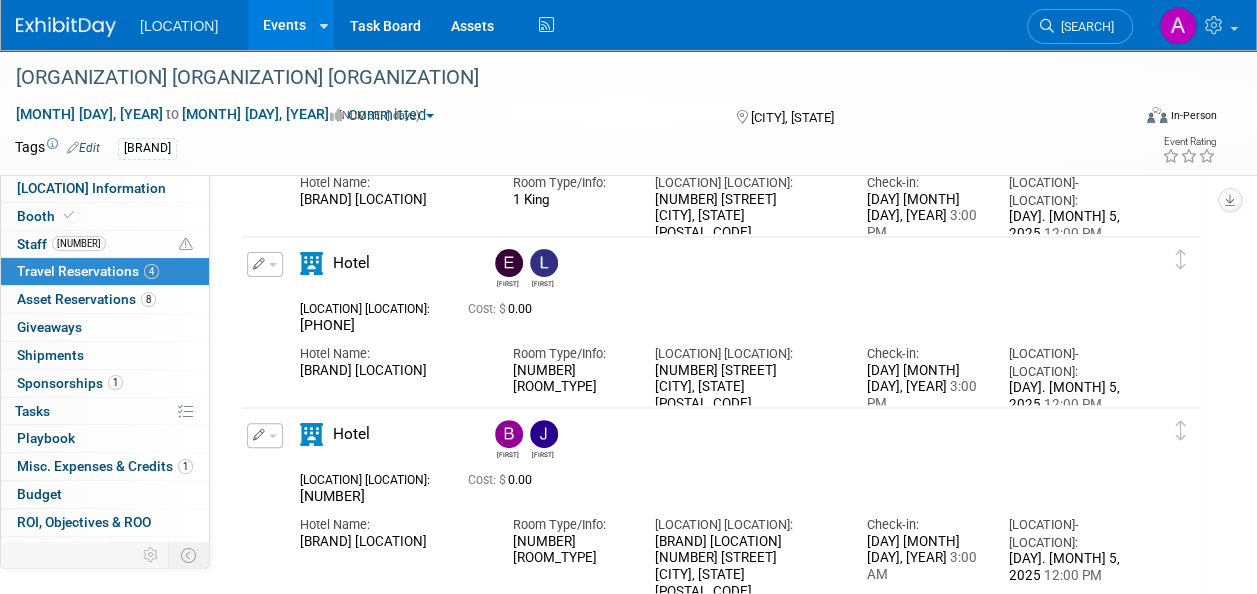 scroll, scrollTop: 0, scrollLeft: 0, axis: both 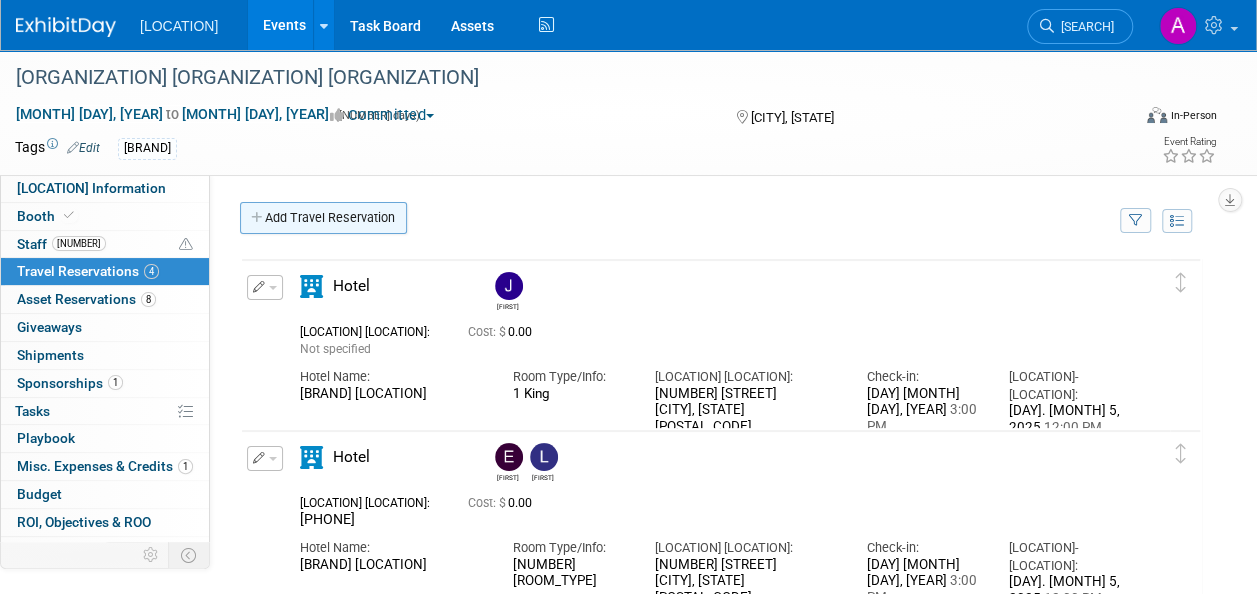 click on "Add Travel Reservation" at bounding box center [323, 218] 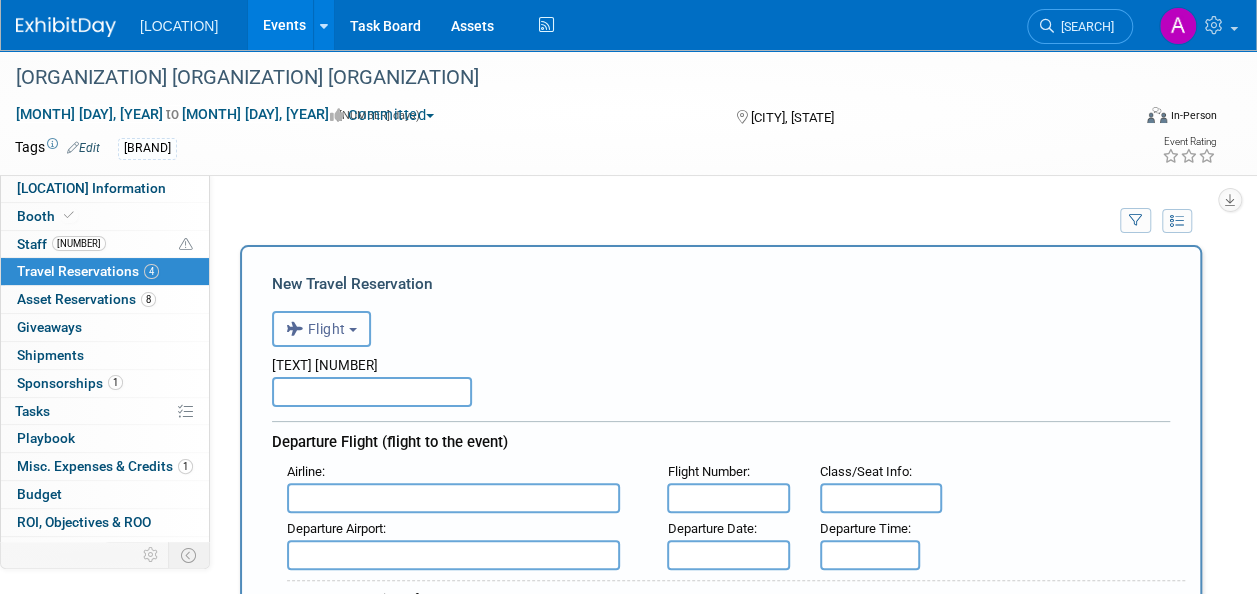 click on "Flight" at bounding box center (321, 329) 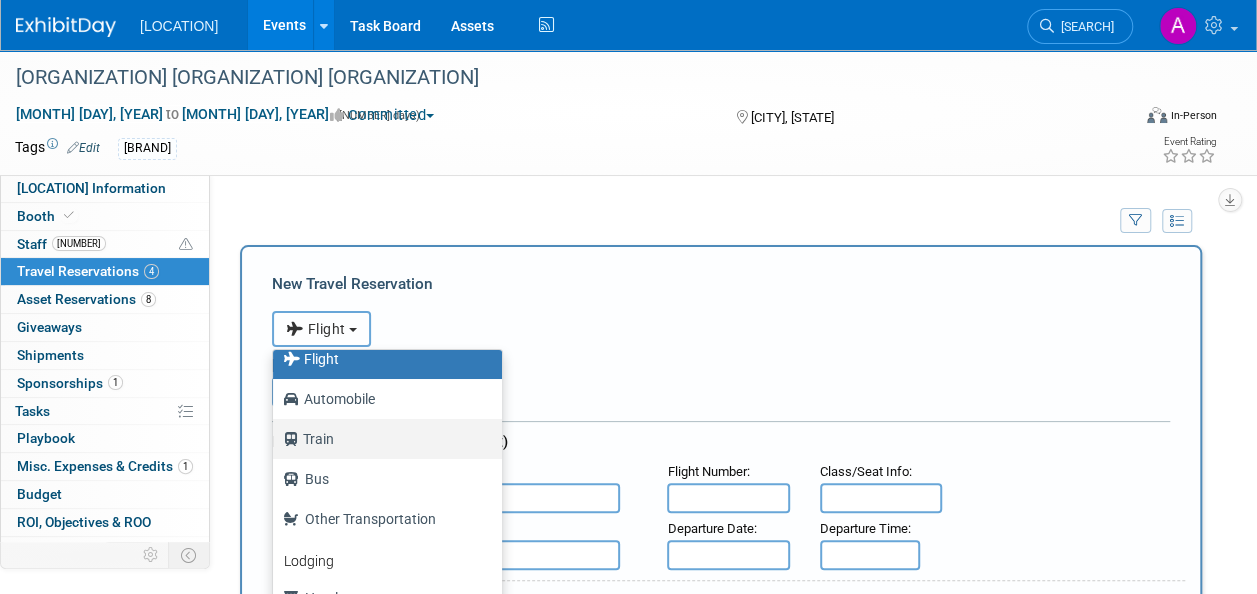 scroll, scrollTop: 84, scrollLeft: 0, axis: vertical 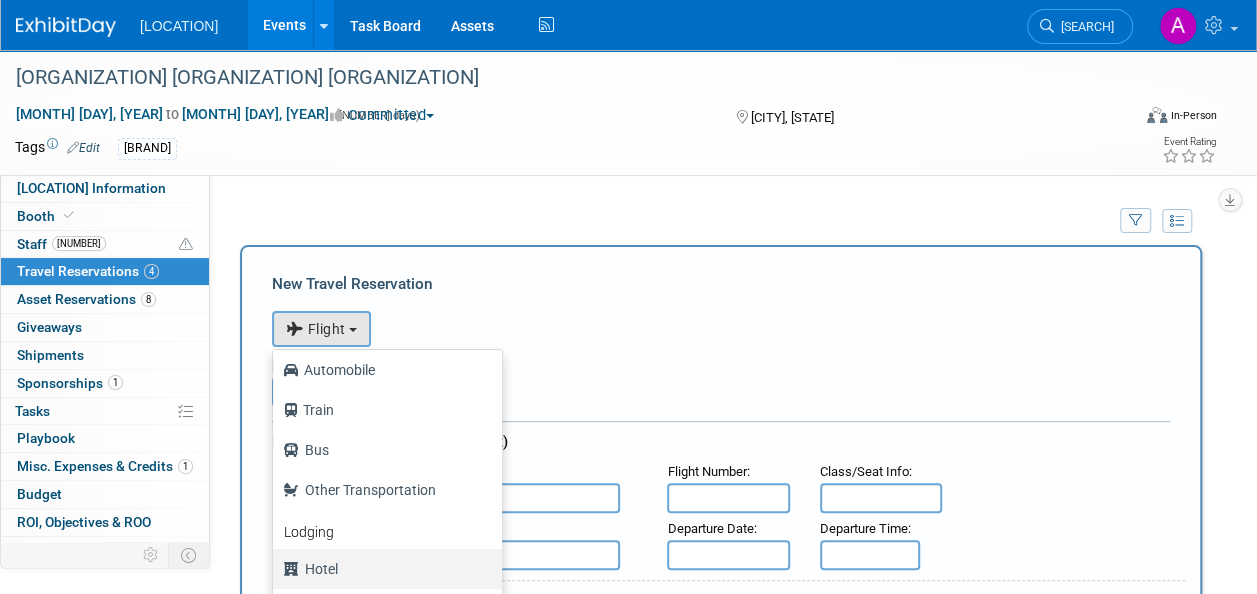 click on "Hotel" at bounding box center [382, 569] 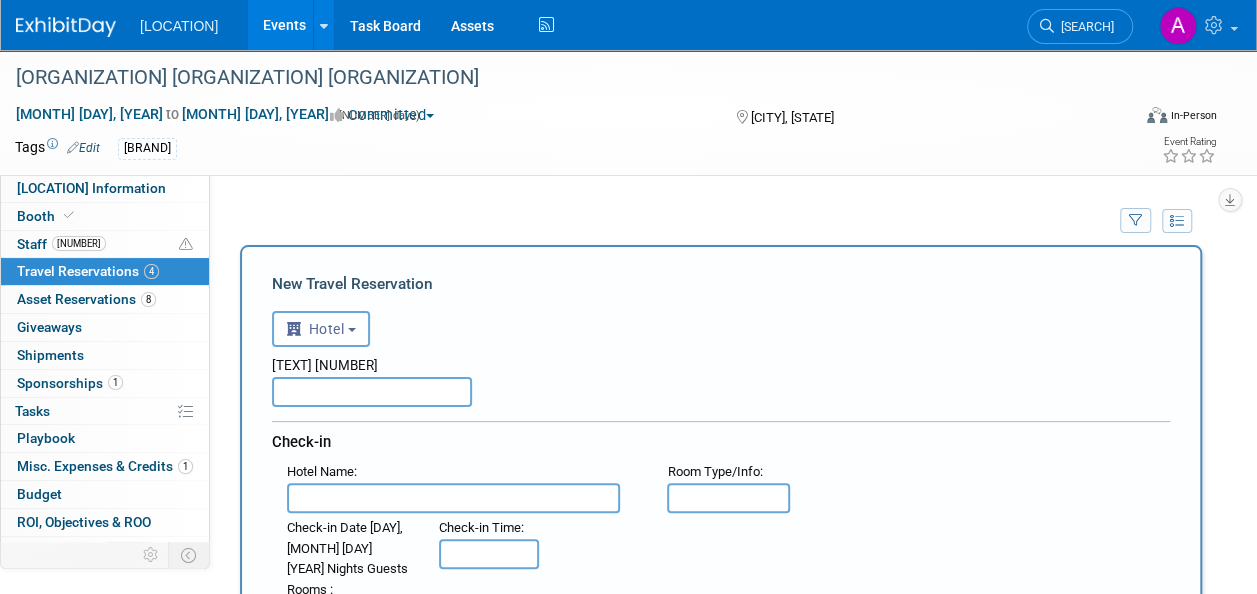 click at bounding box center (372, 392) 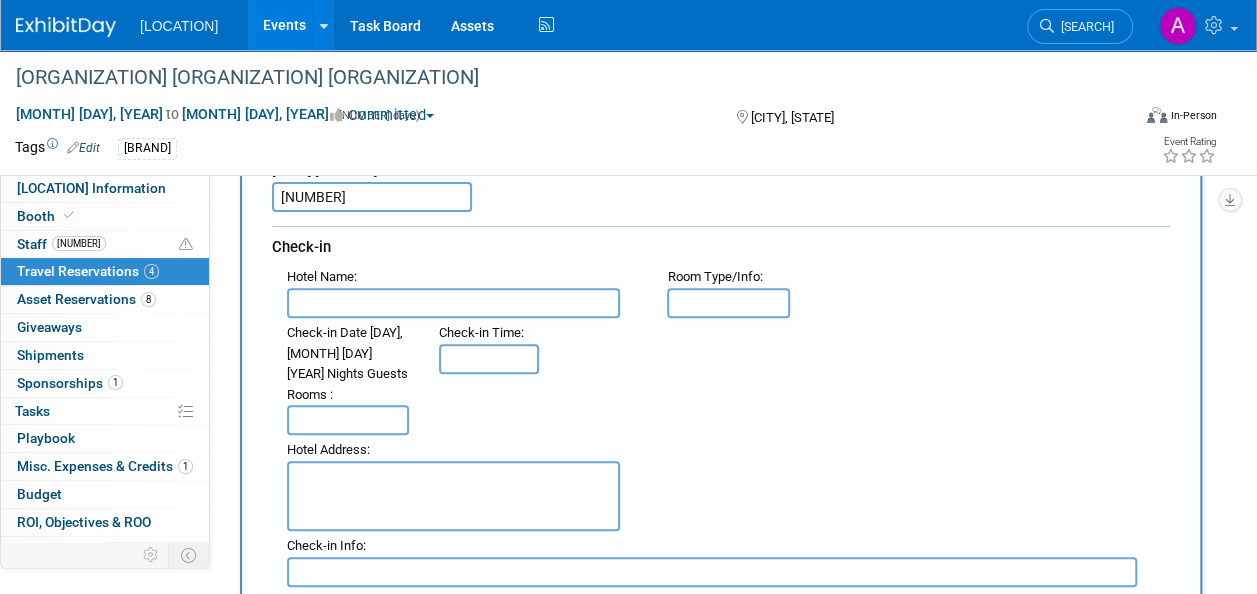 scroll, scrollTop: 200, scrollLeft: 0, axis: vertical 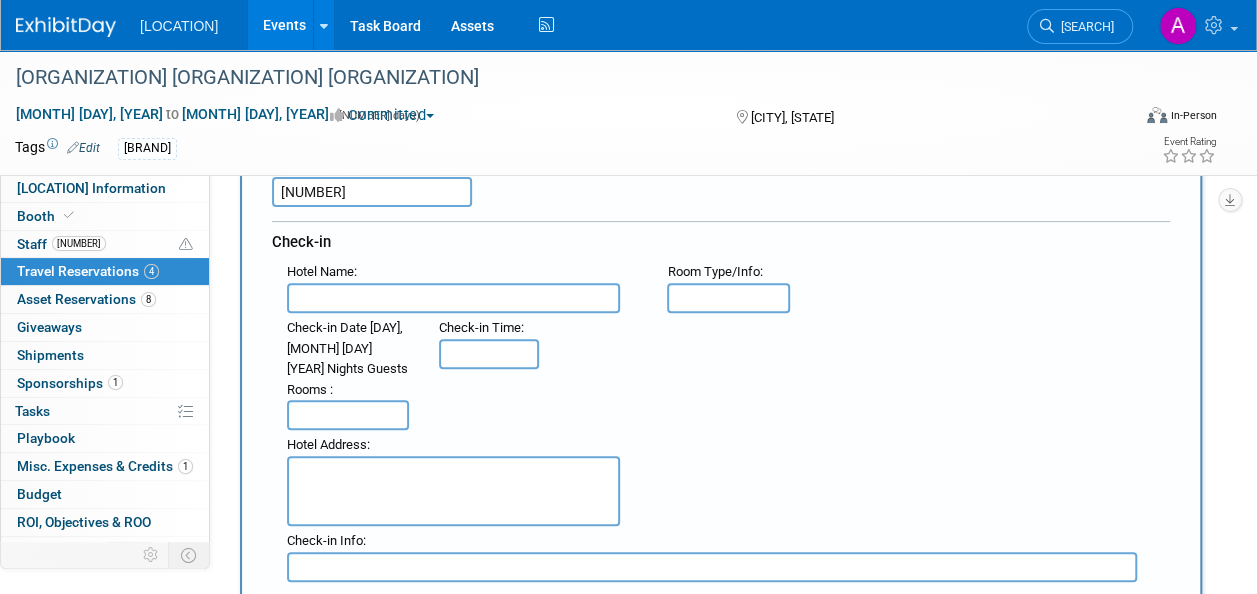 type on "[NUMBER]" 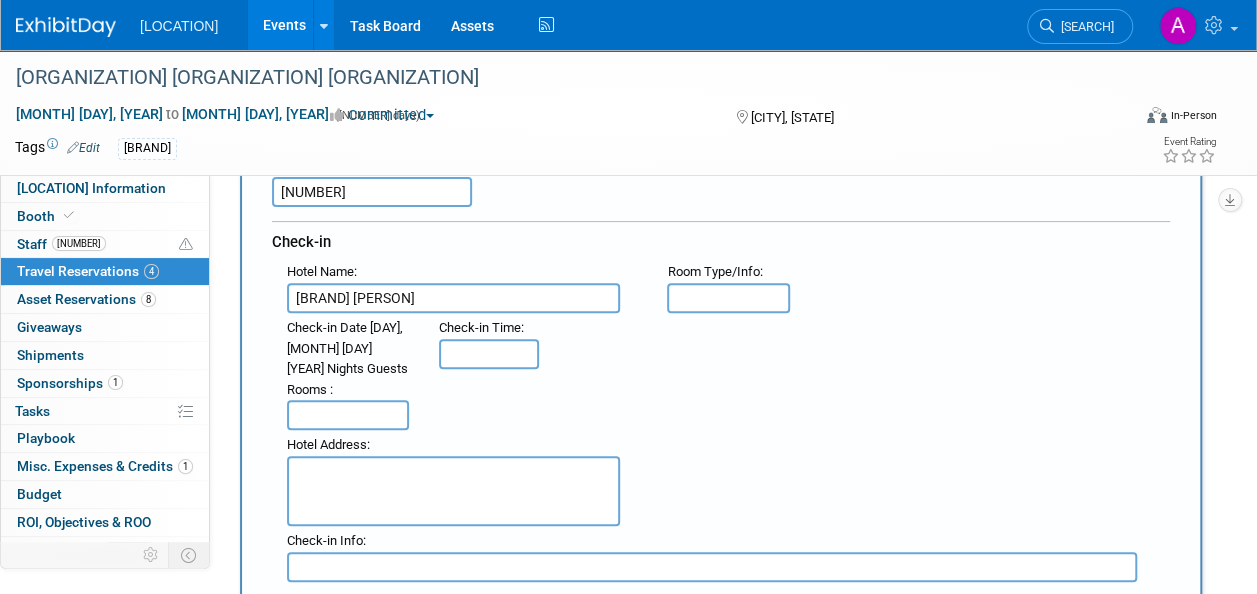 type on "[BRAND] [PERSON]" 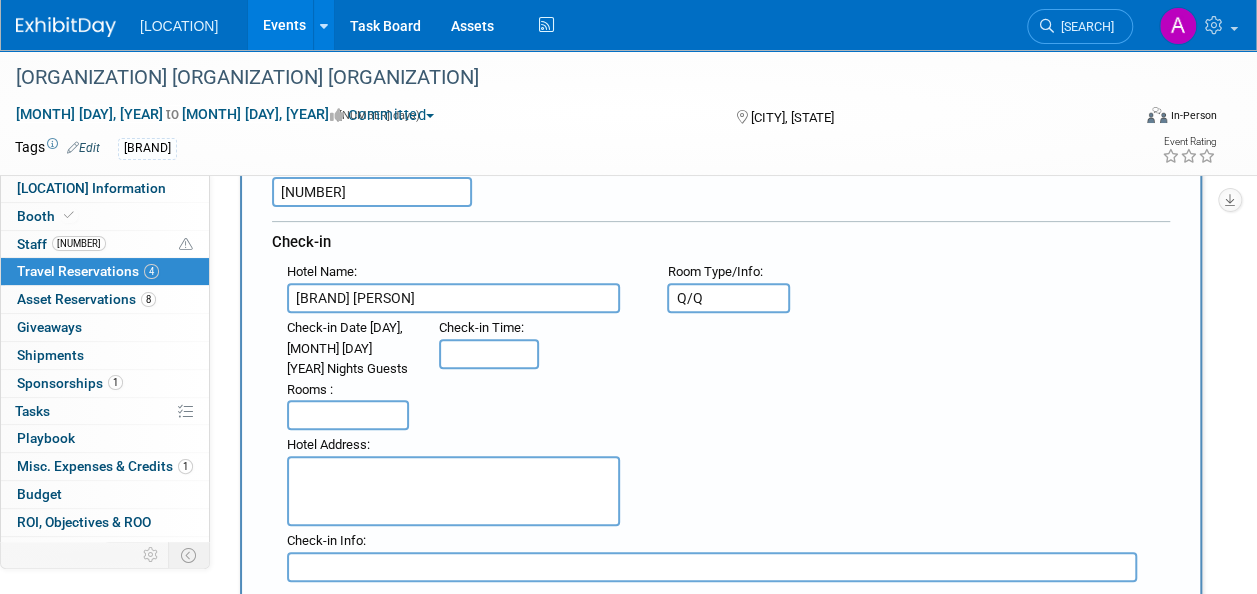 type on "Q/Q" 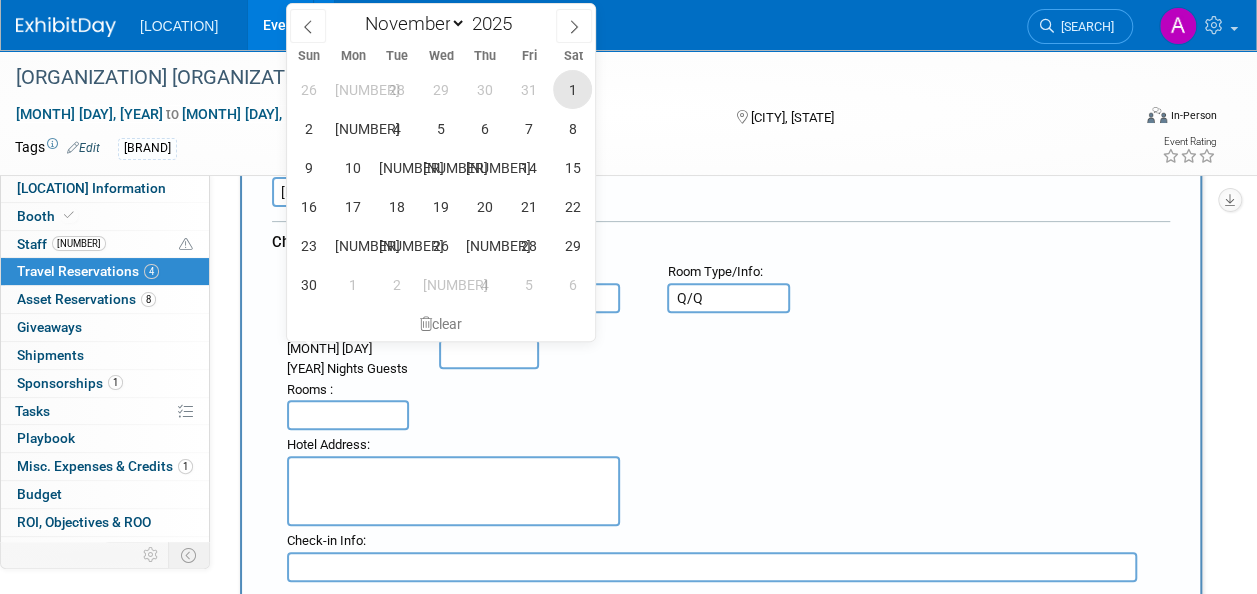 click on "1" at bounding box center [572, 89] 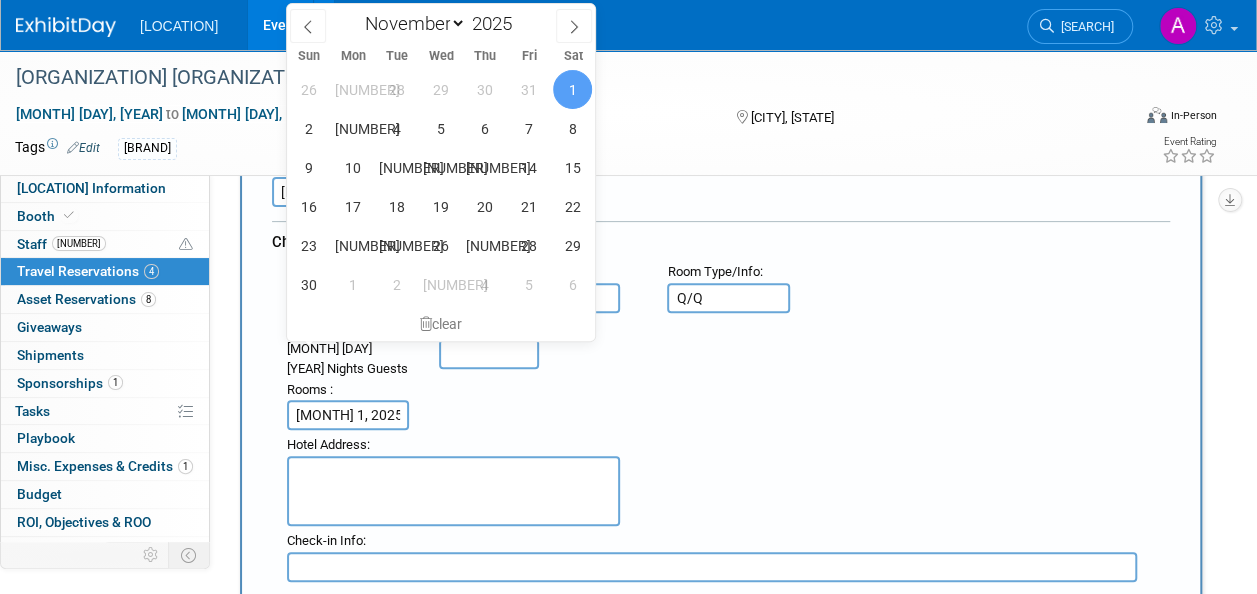 click on "Hotel Address :" at bounding box center [728, 478] 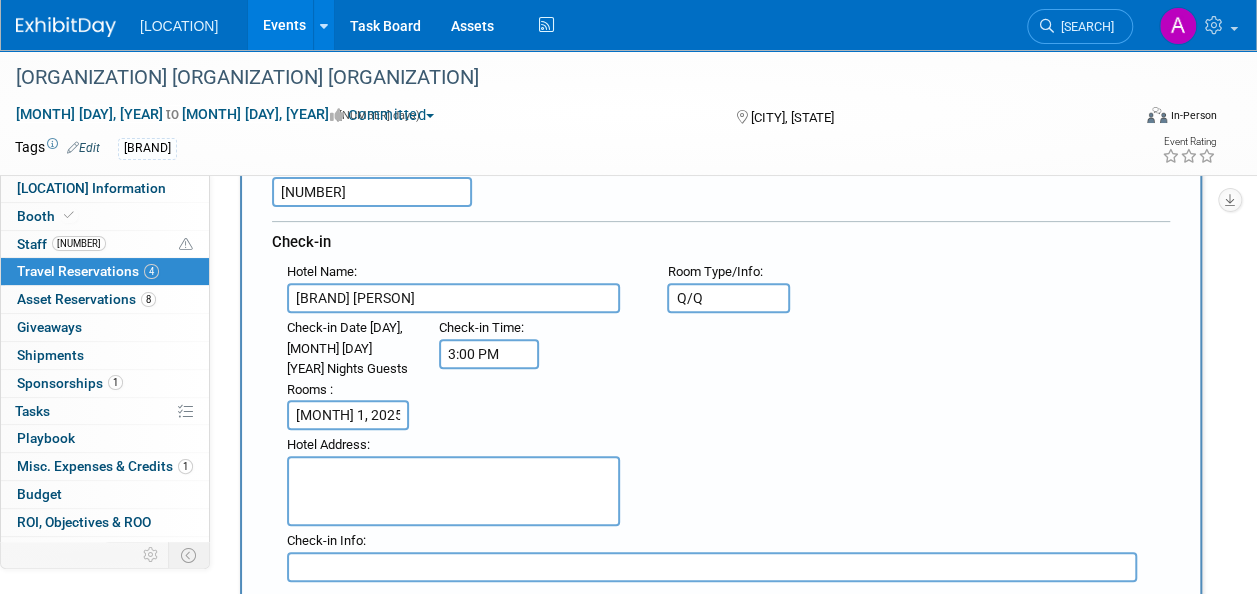 click on "3:00 PM" at bounding box center [489, 354] 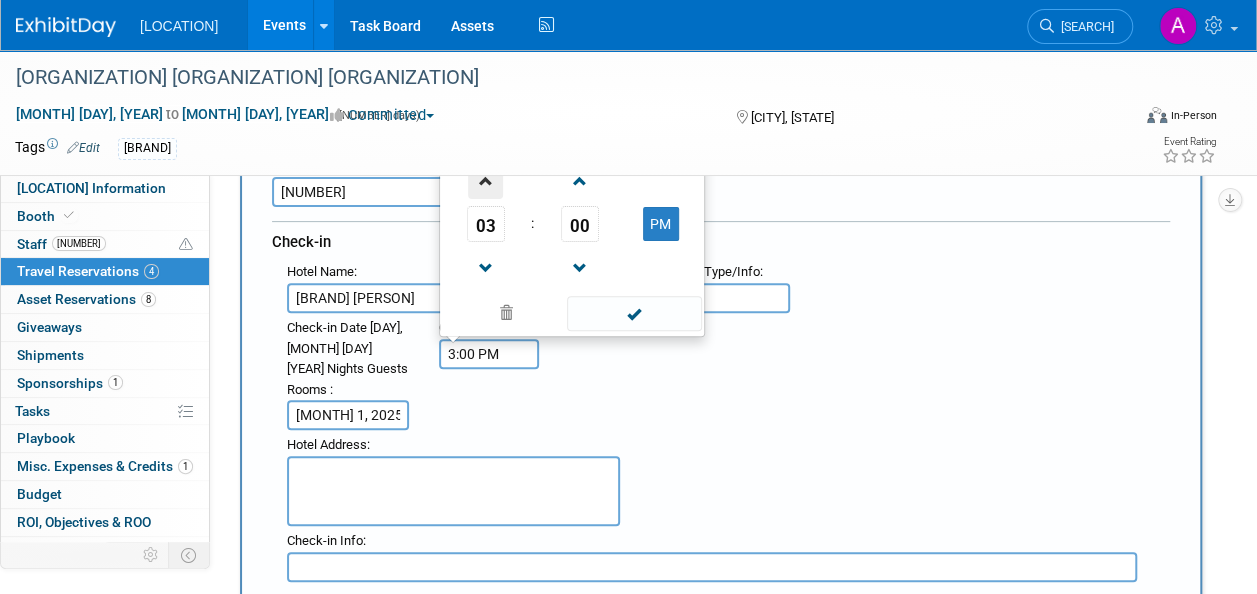 click at bounding box center (485, 181) 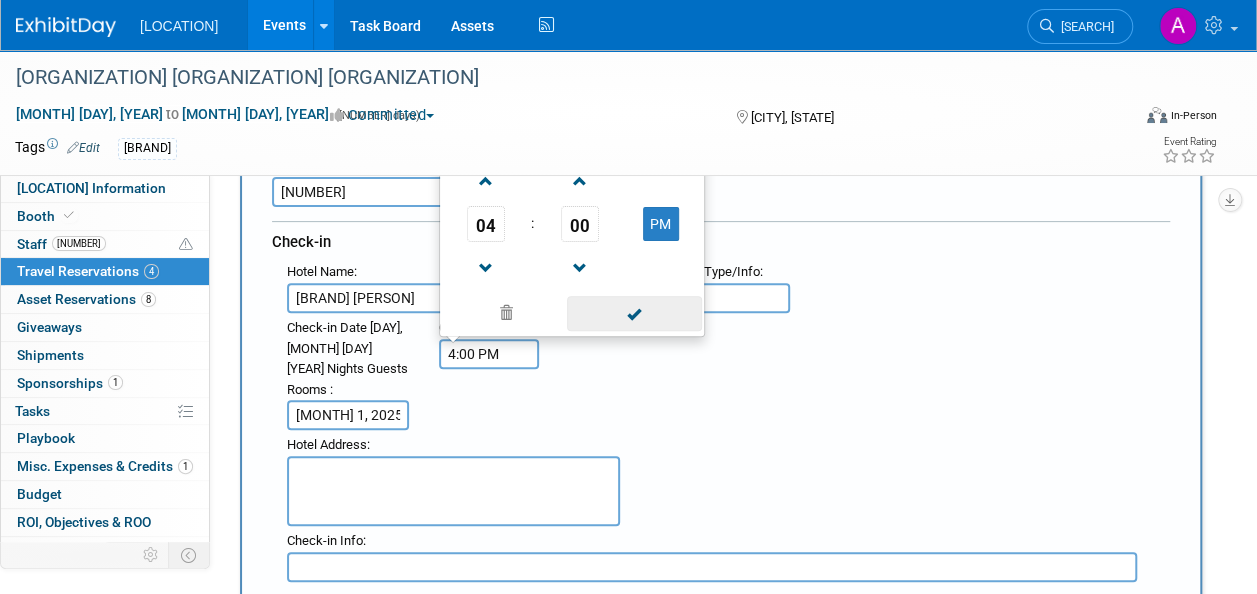 click at bounding box center [634, 313] 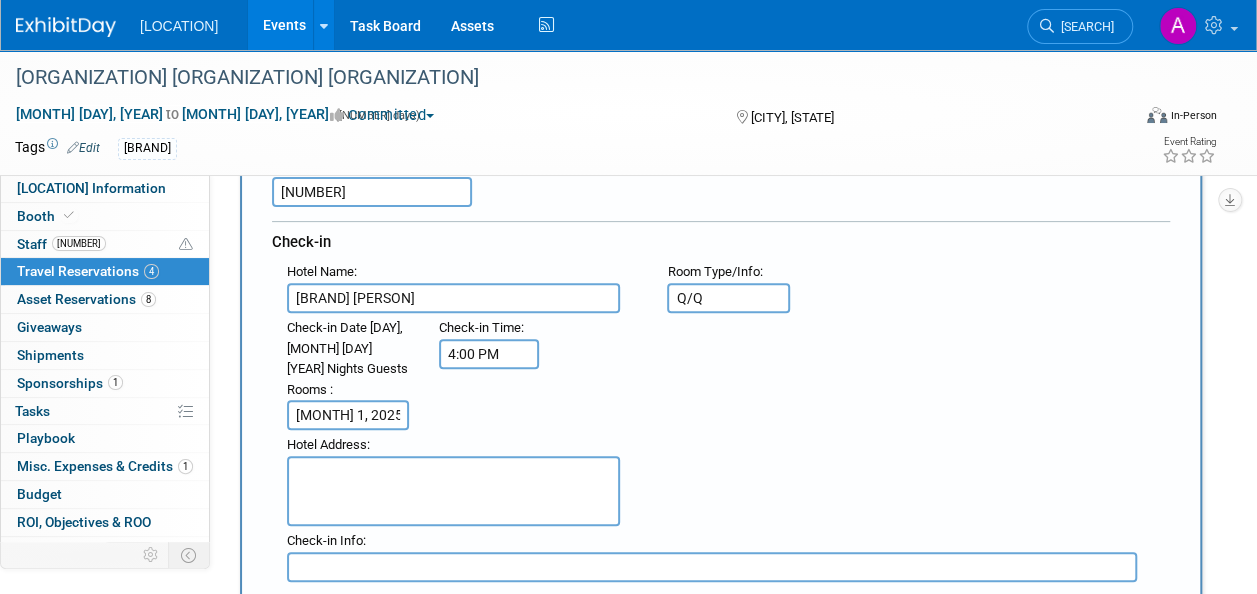 click at bounding box center (453, 491) 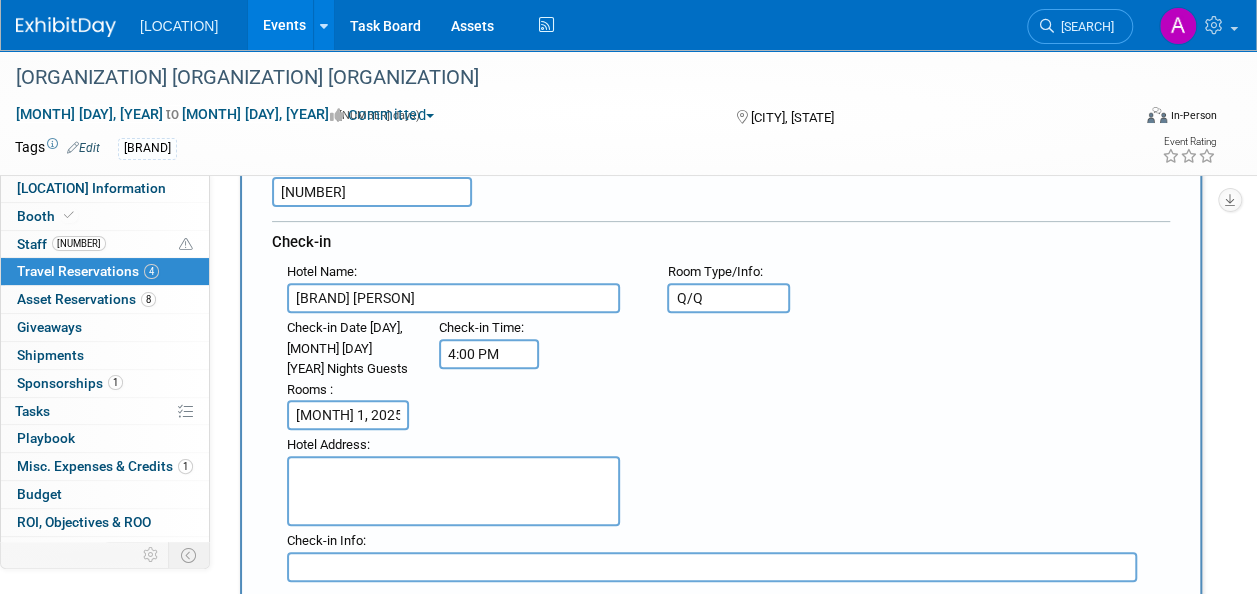 paste on "[NUMBER] [STREET], [CITY], [STATE], [POSTAL_CODE]" 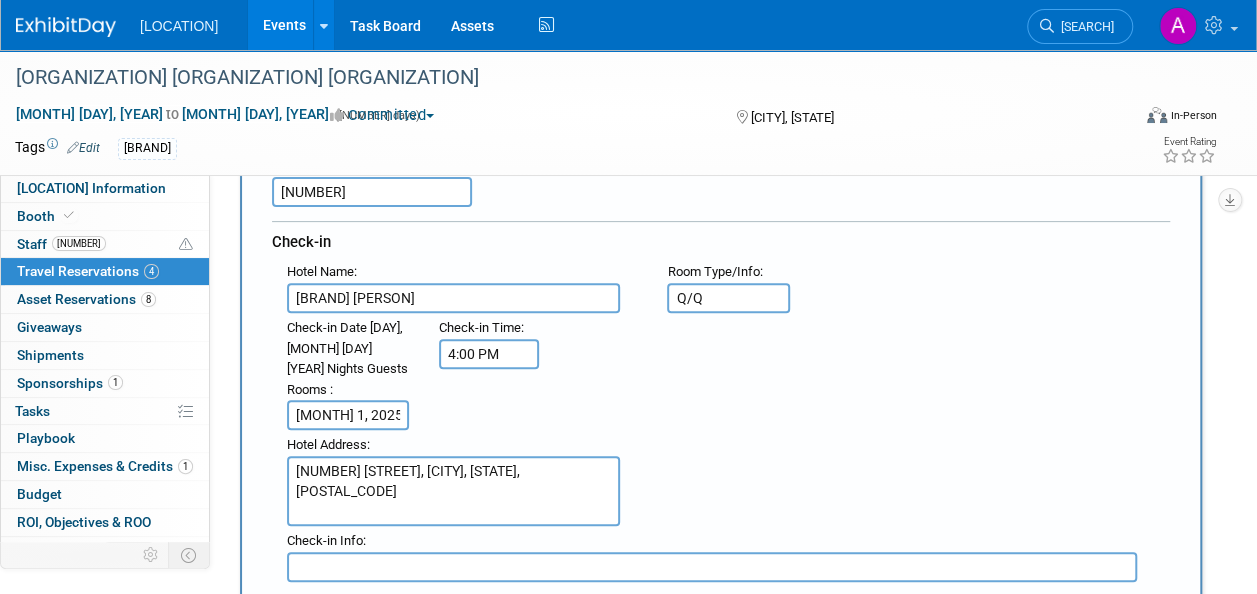 scroll, scrollTop: 400, scrollLeft: 0, axis: vertical 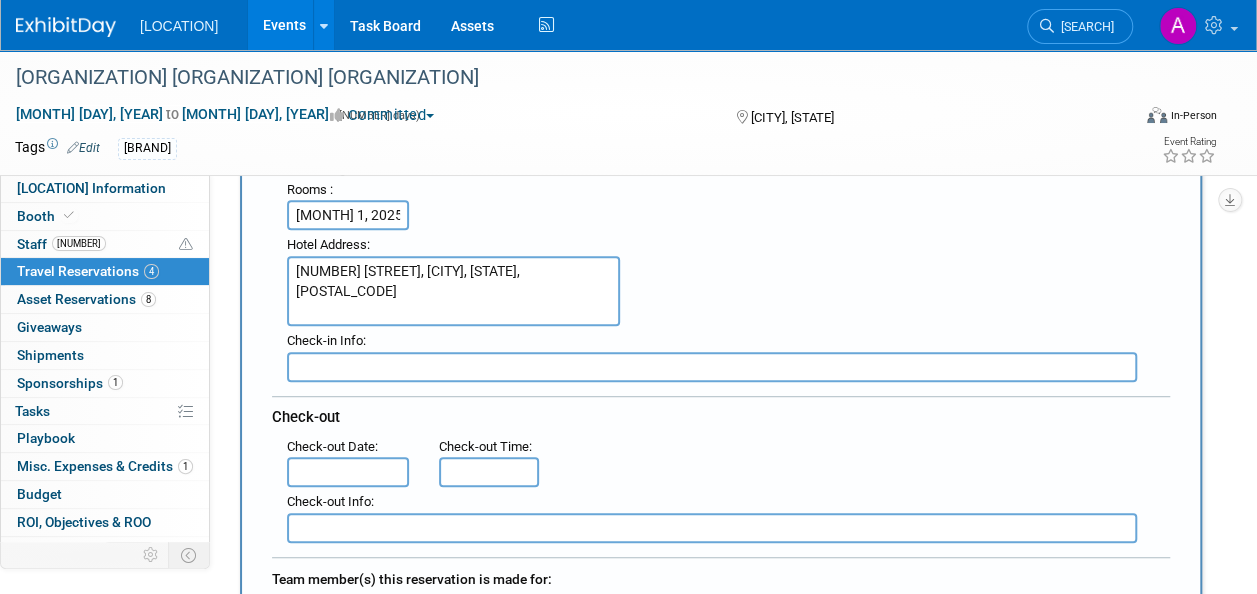 type on "[NUMBER] [STREET], [CITY], [STATE], [POSTAL_CODE]" 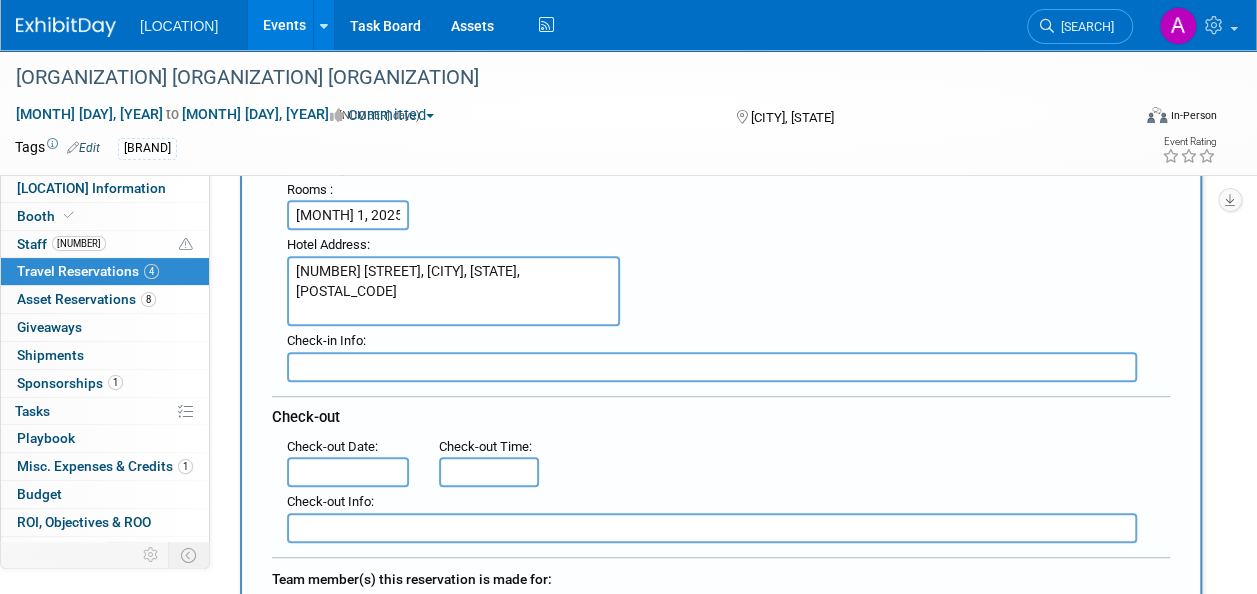 click at bounding box center (712, 367) 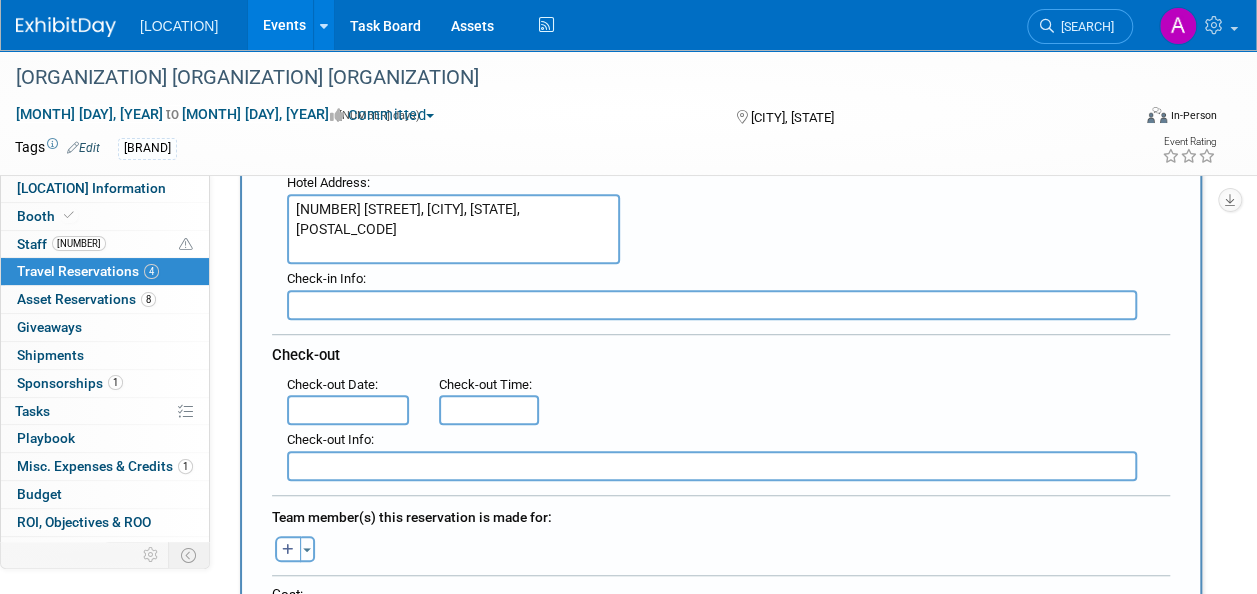 scroll, scrollTop: 500, scrollLeft: 0, axis: vertical 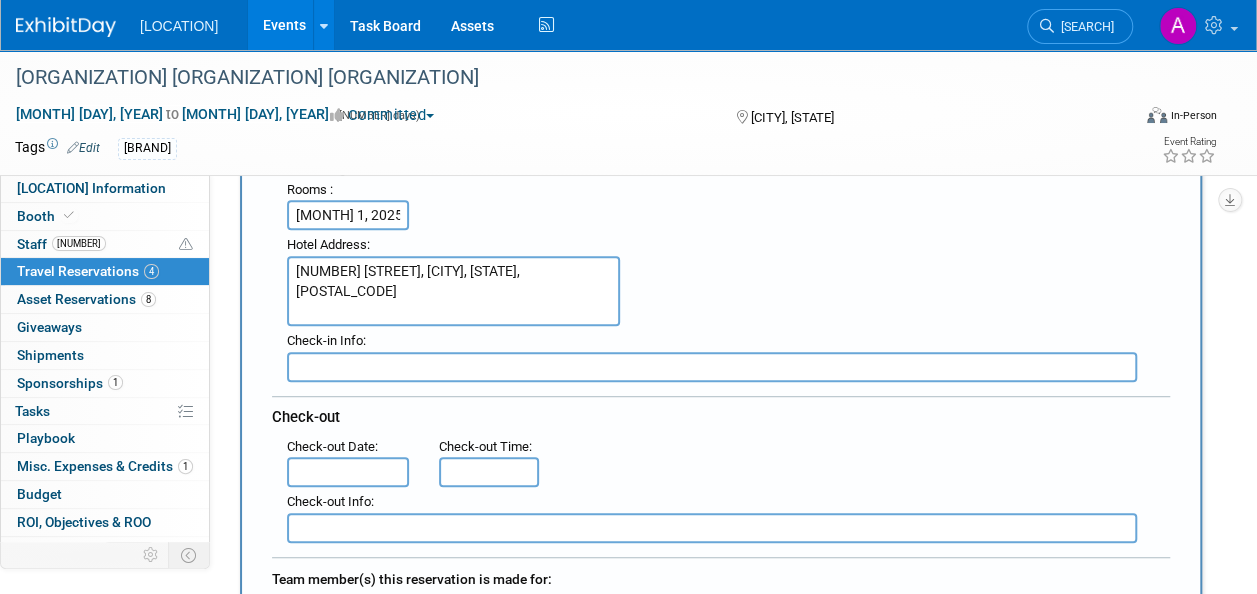 click at bounding box center [712, 367] 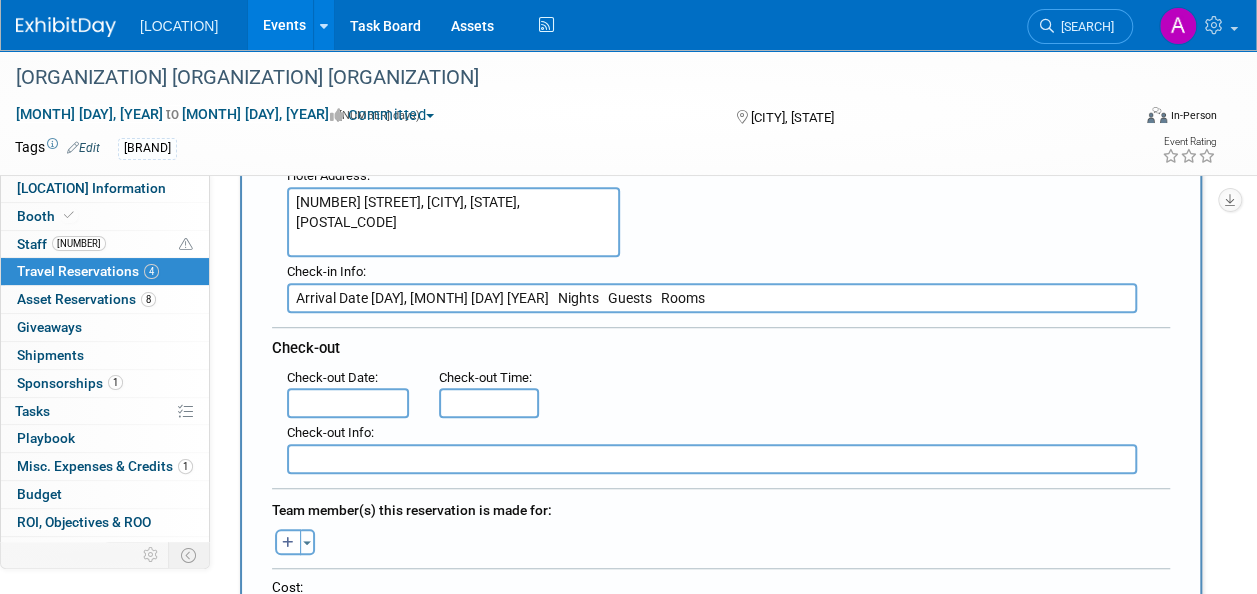 scroll, scrollTop: 500, scrollLeft: 0, axis: vertical 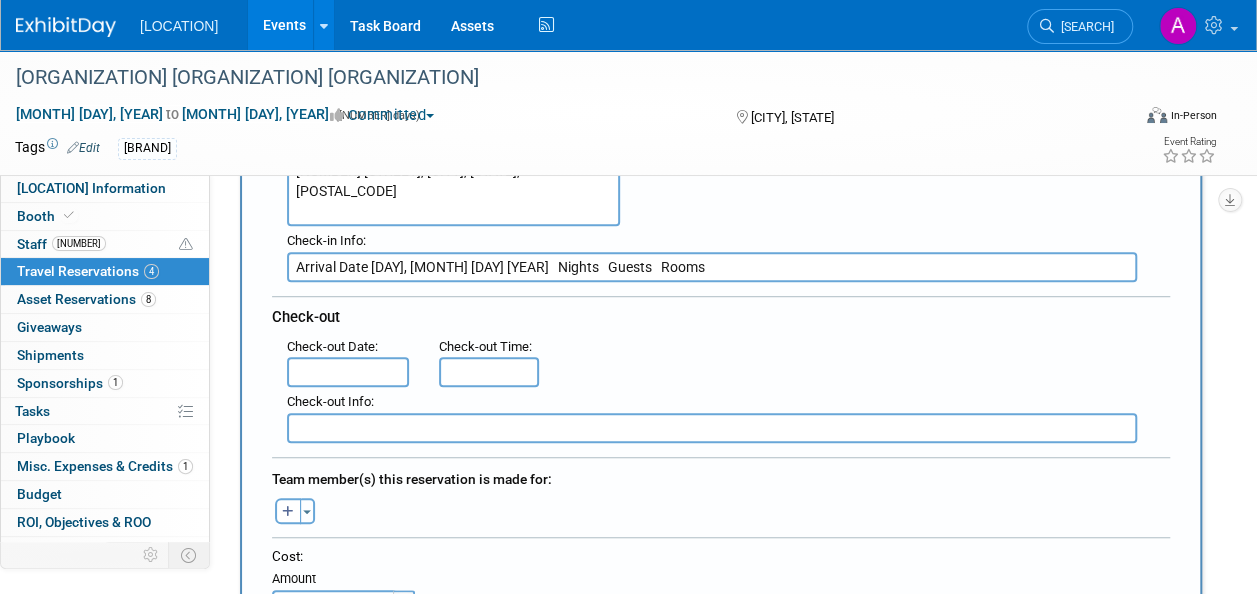 type on "Arrival Date [DAY], [MONTH] [DAY] [YEAR]   Nights   Guests   Rooms" 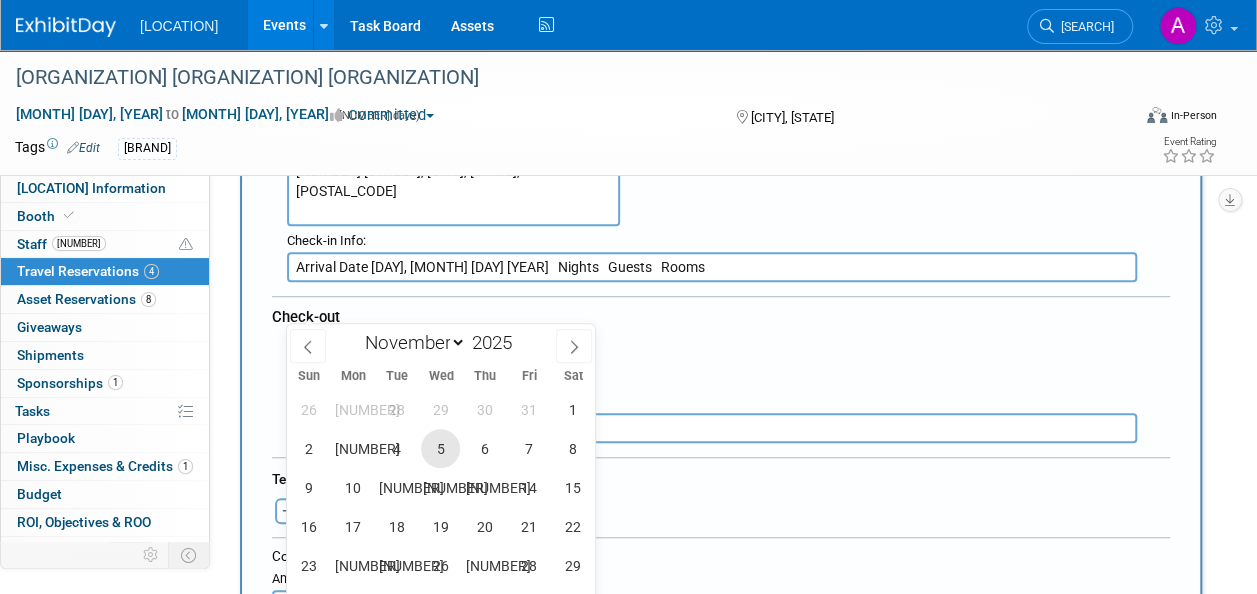 click on "5" at bounding box center (440, 448) 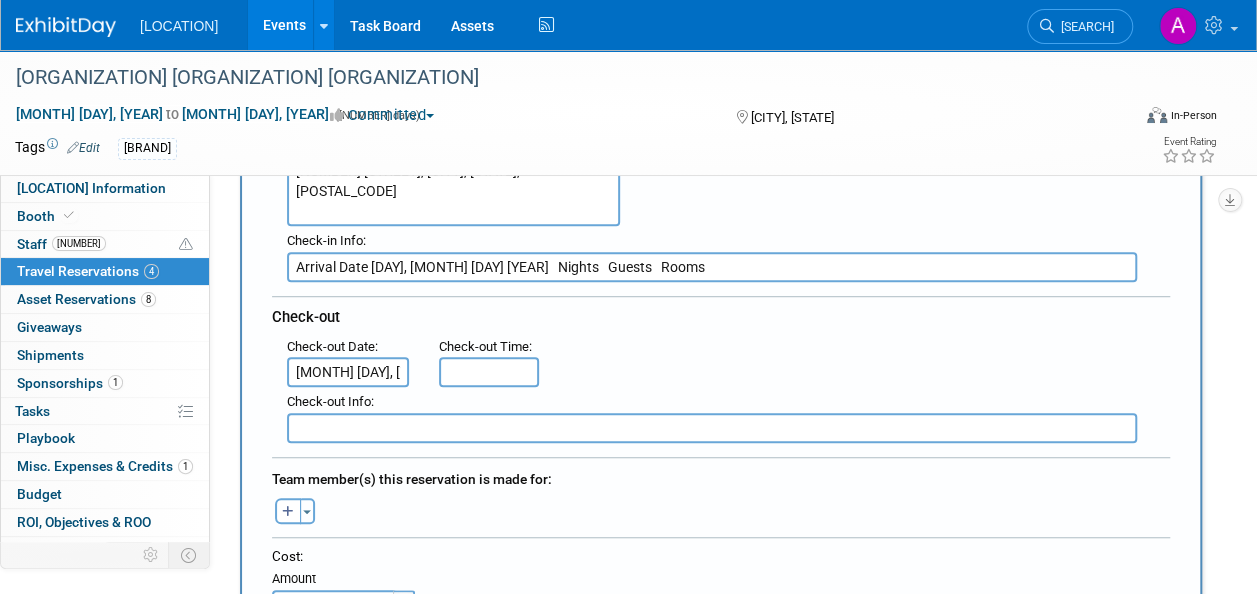 type on "11:00 AM" 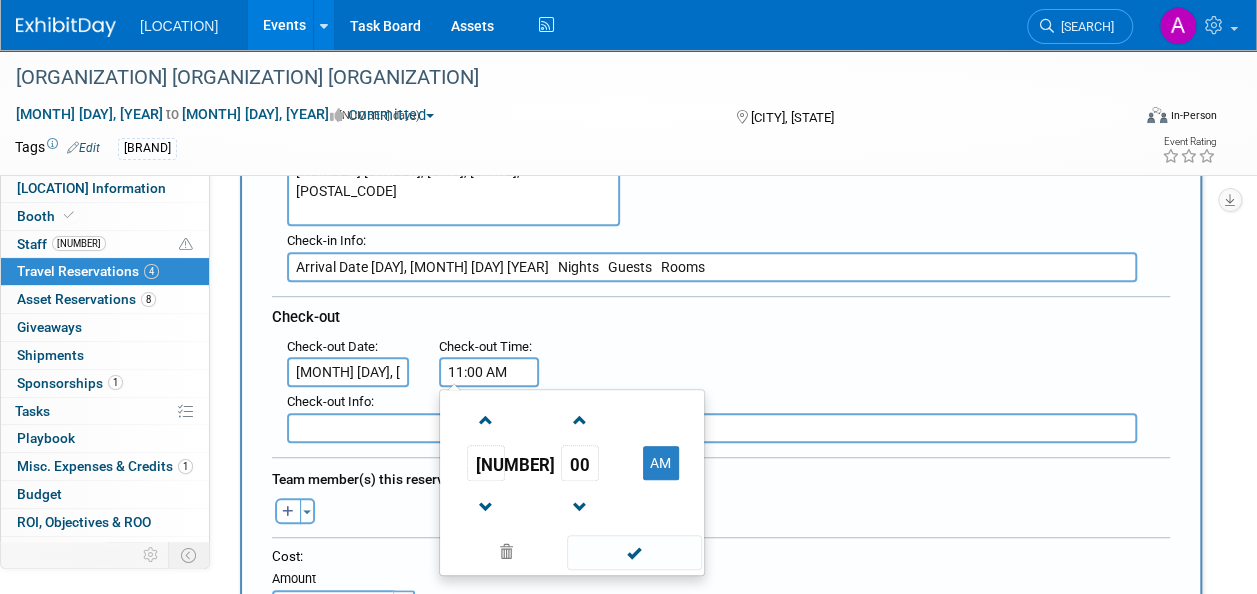 click on "11:00 AM" at bounding box center [489, 372] 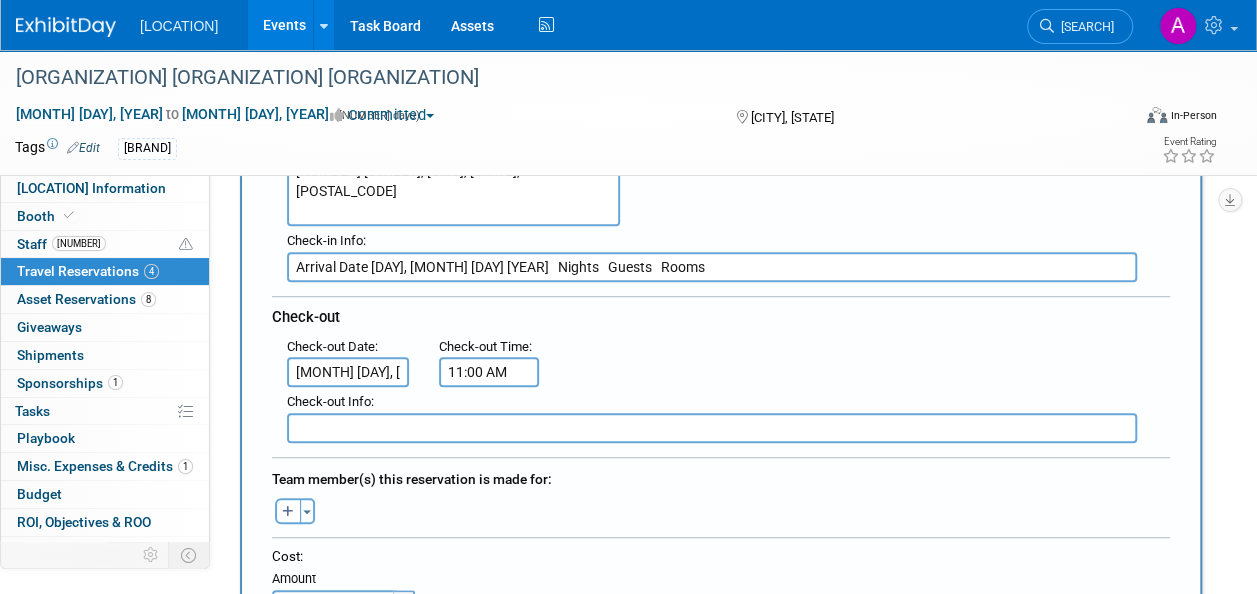 click at bounding box center [712, 428] 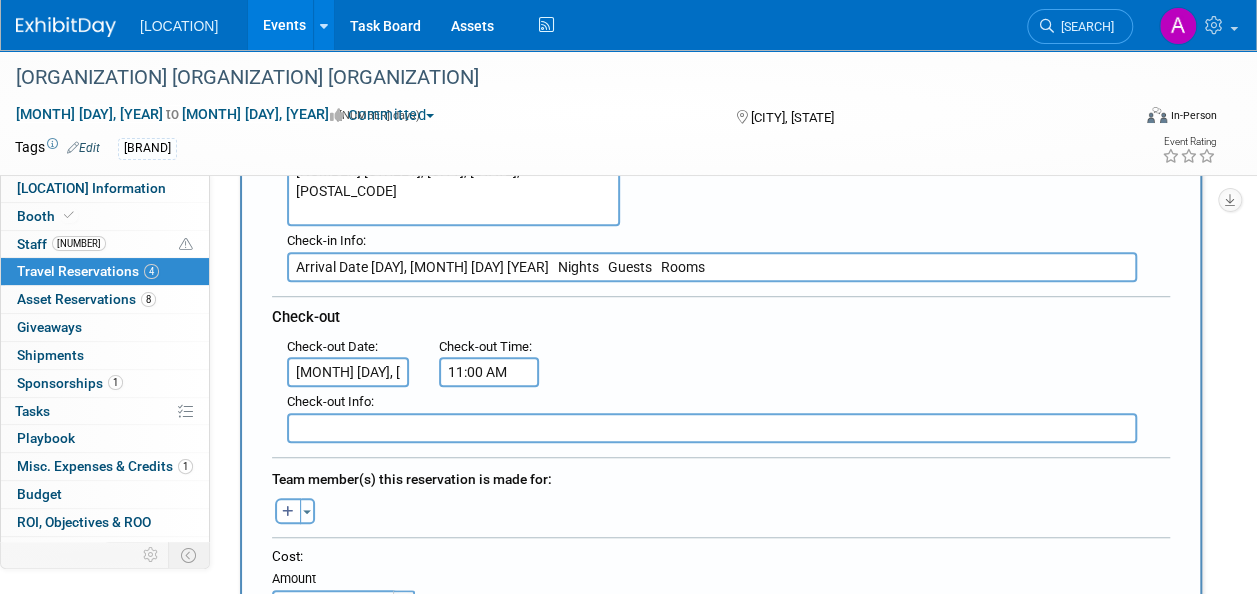 click at bounding box center [712, 428] 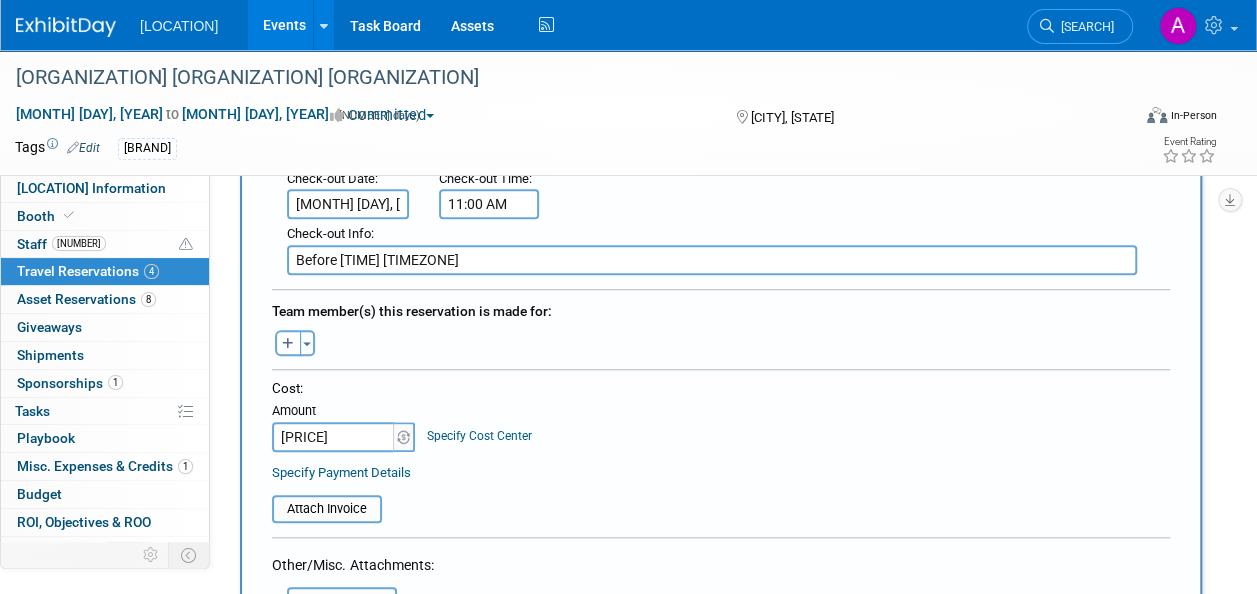 scroll, scrollTop: 700, scrollLeft: 0, axis: vertical 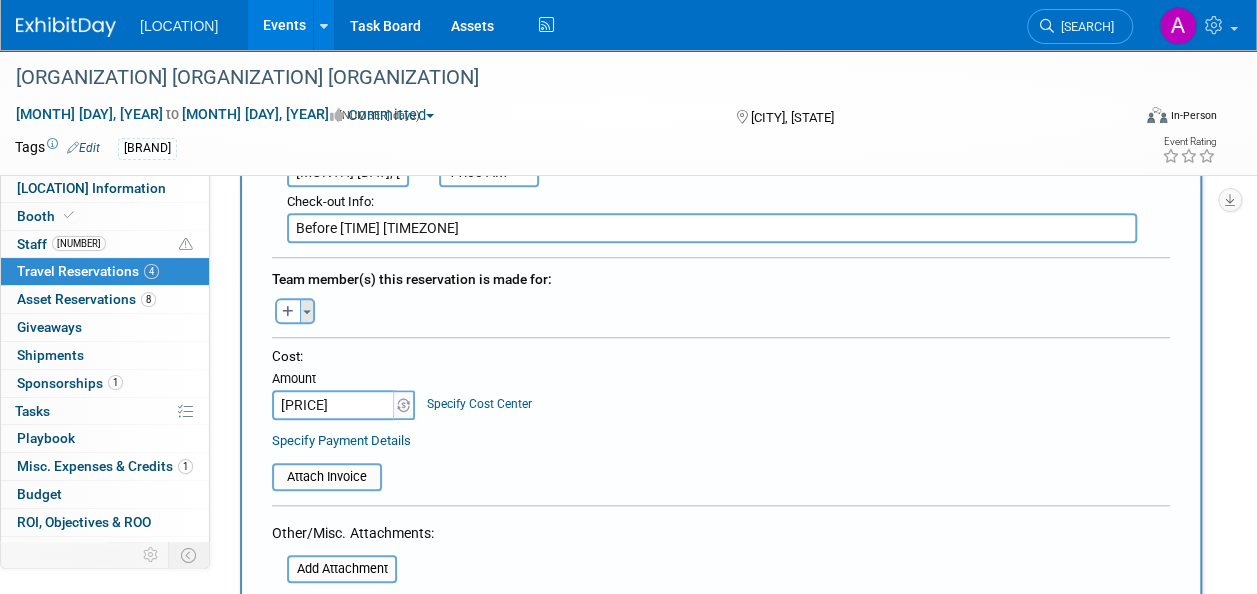 type on "Before [TIME] [TIMEZONE]" 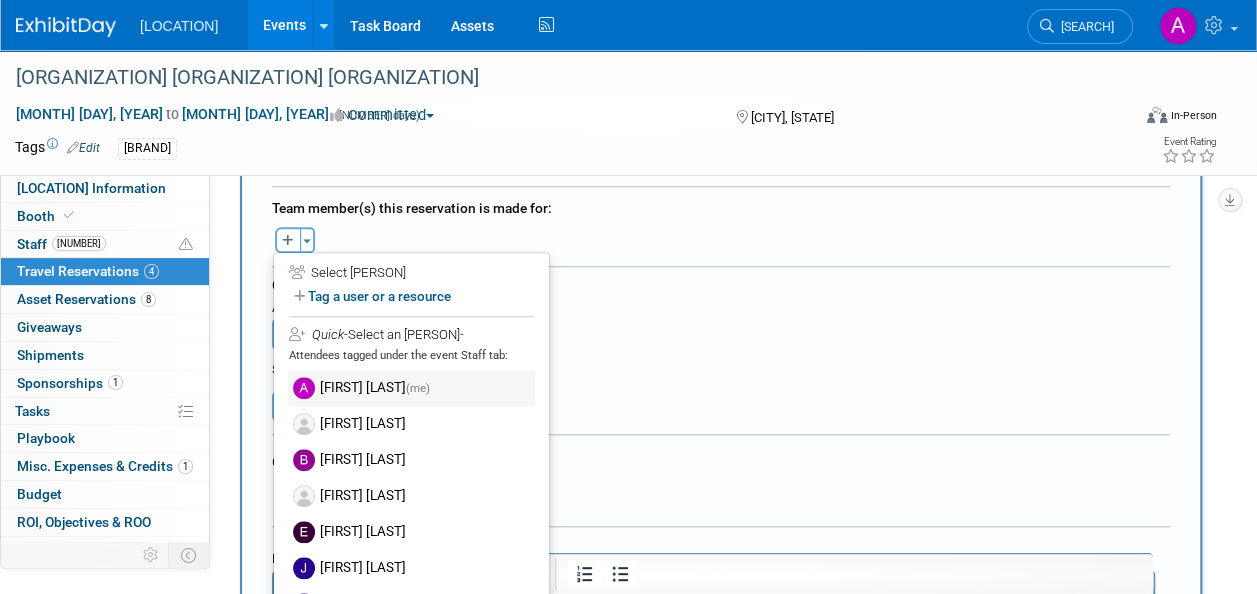 scroll, scrollTop: 800, scrollLeft: 0, axis: vertical 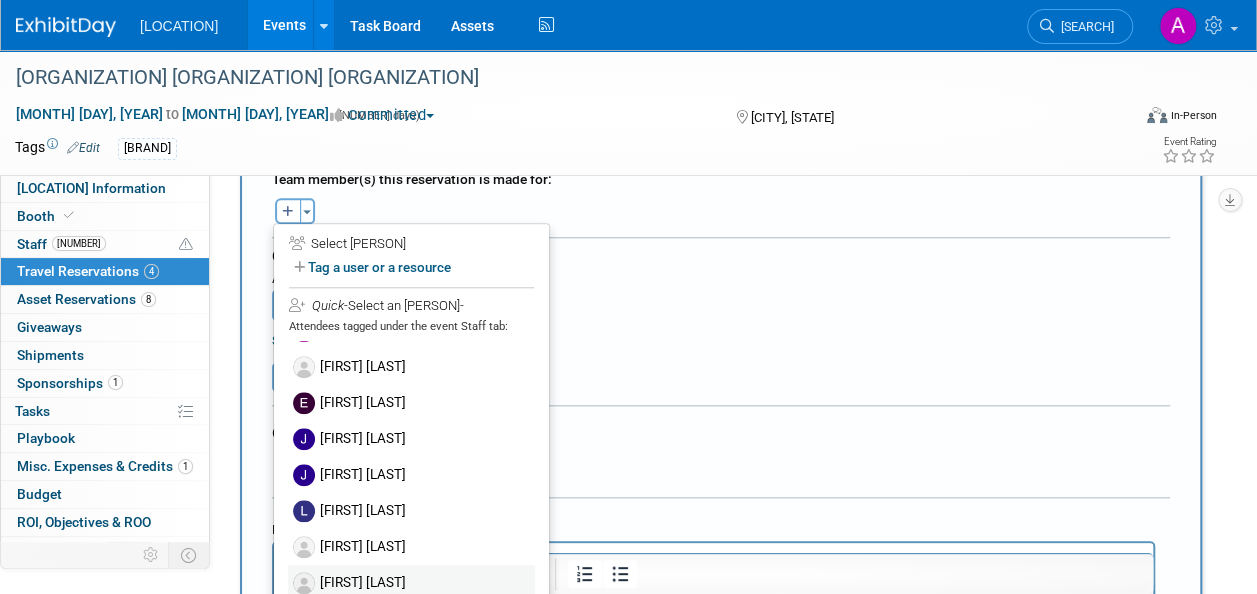 click on "[FIRST] [LAST]" at bounding box center [411, 583] 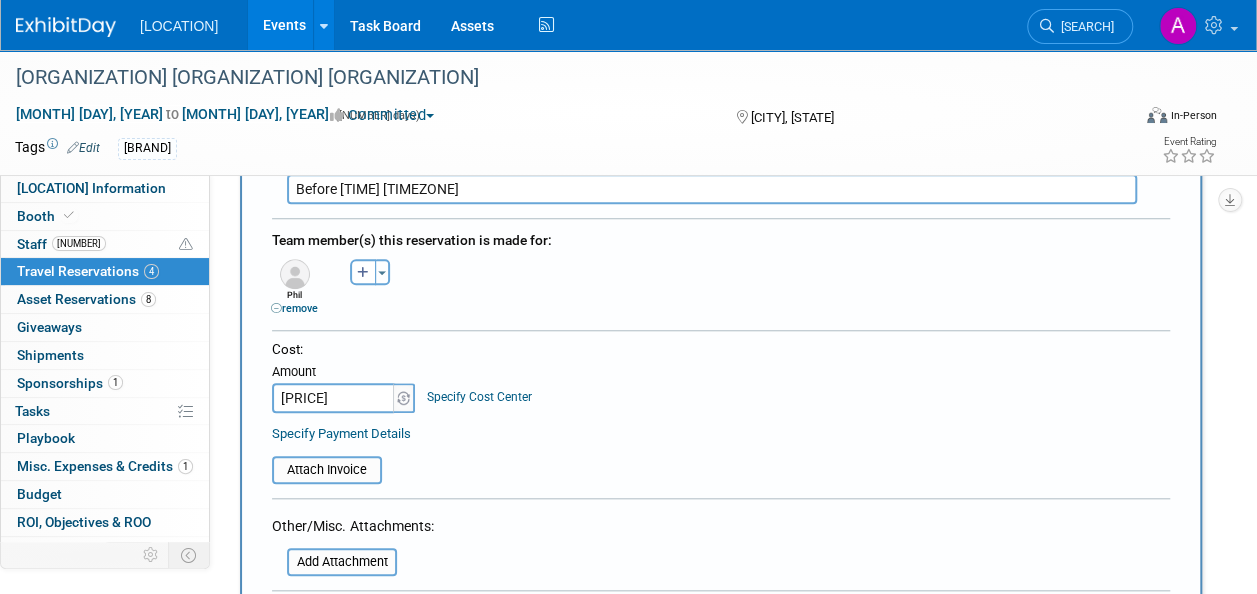 scroll, scrollTop: 700, scrollLeft: 0, axis: vertical 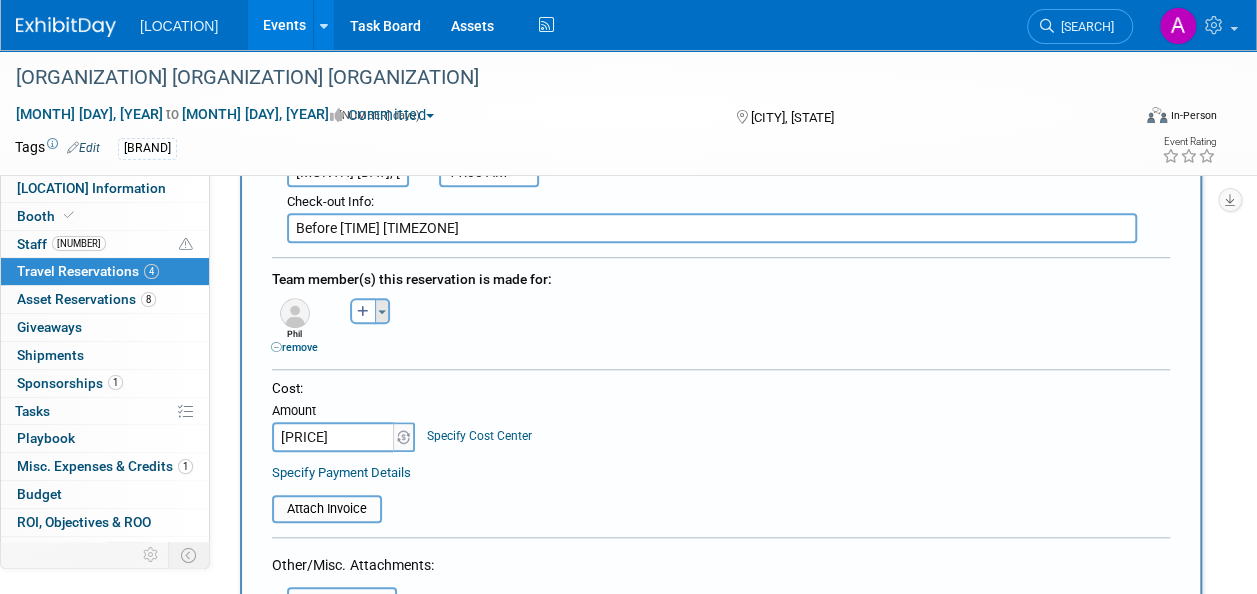 click at bounding box center [382, 312] 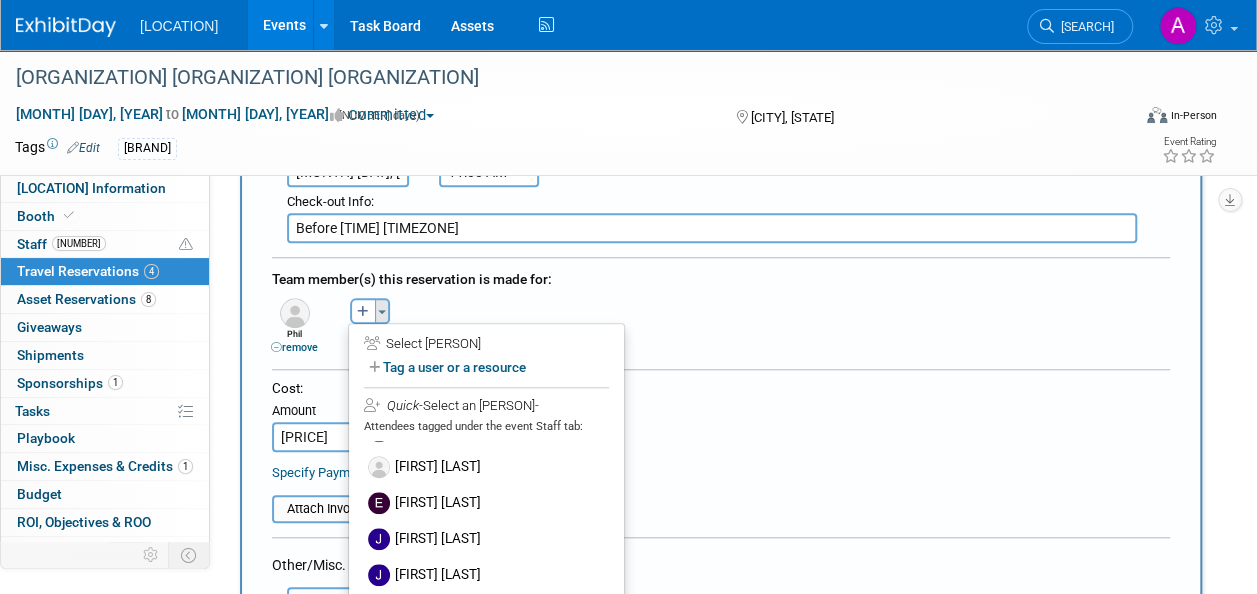 scroll, scrollTop: 0, scrollLeft: 0, axis: both 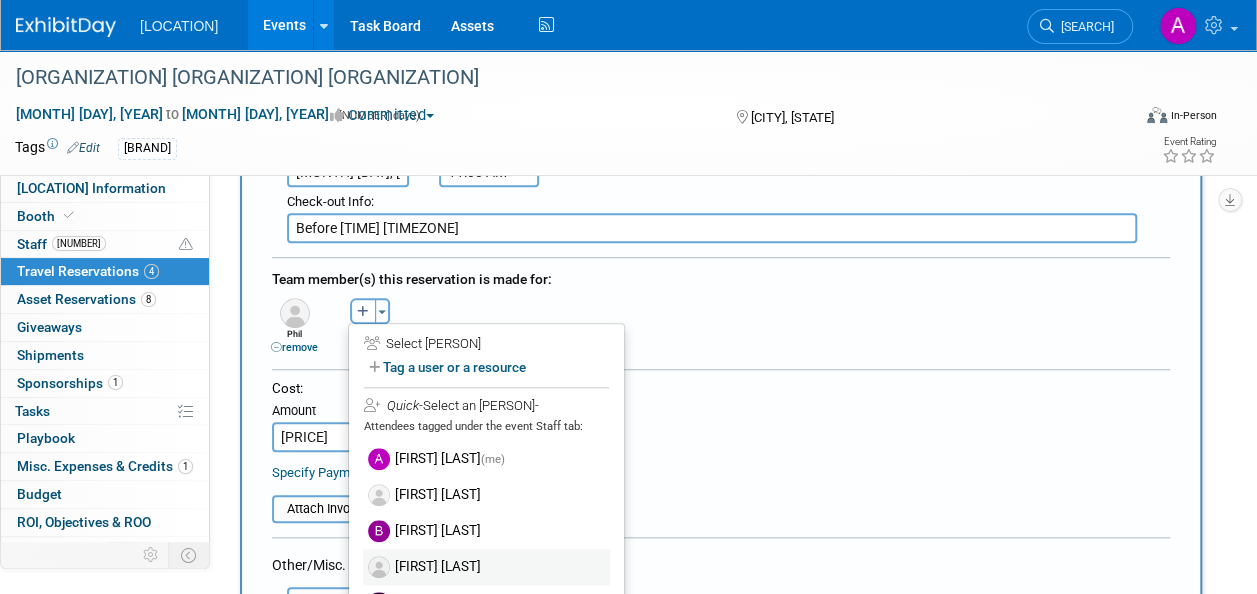click on "[FIRST] [LAST]" at bounding box center [486, 567] 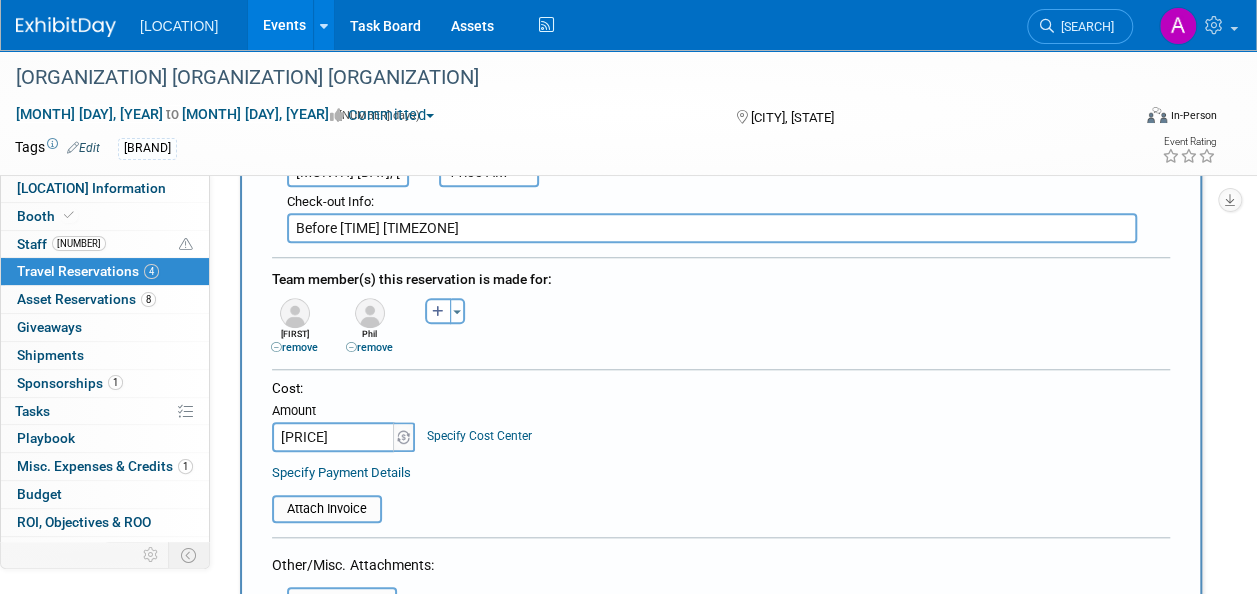 scroll, scrollTop: 800, scrollLeft: 0, axis: vertical 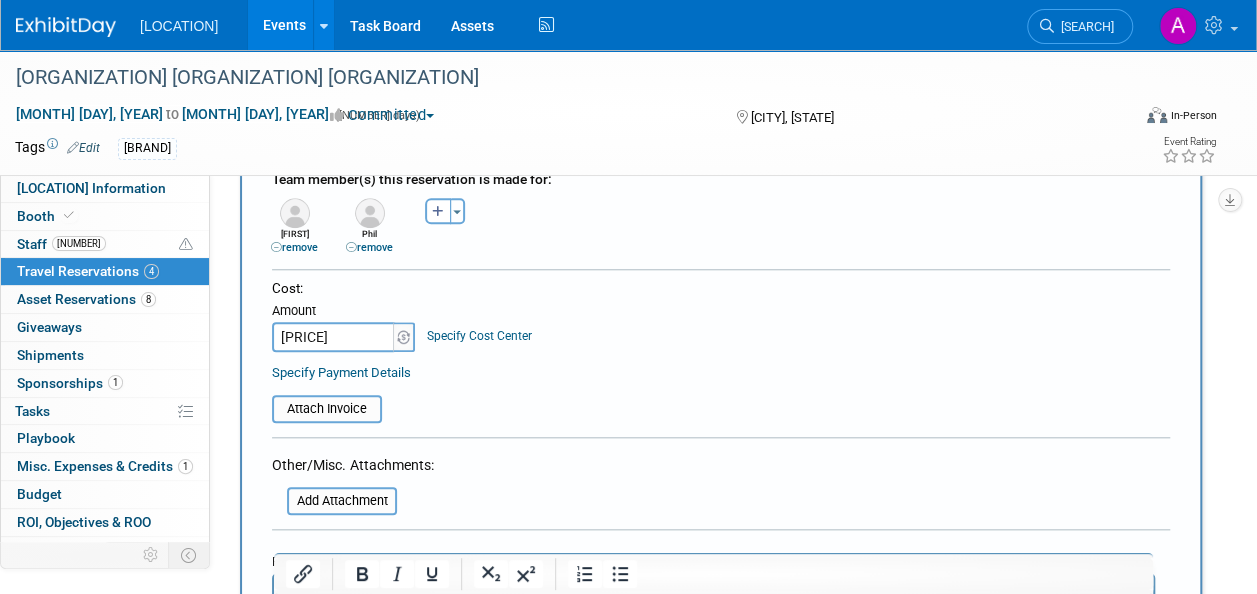 click on "[PRICE]" at bounding box center [334, 337] 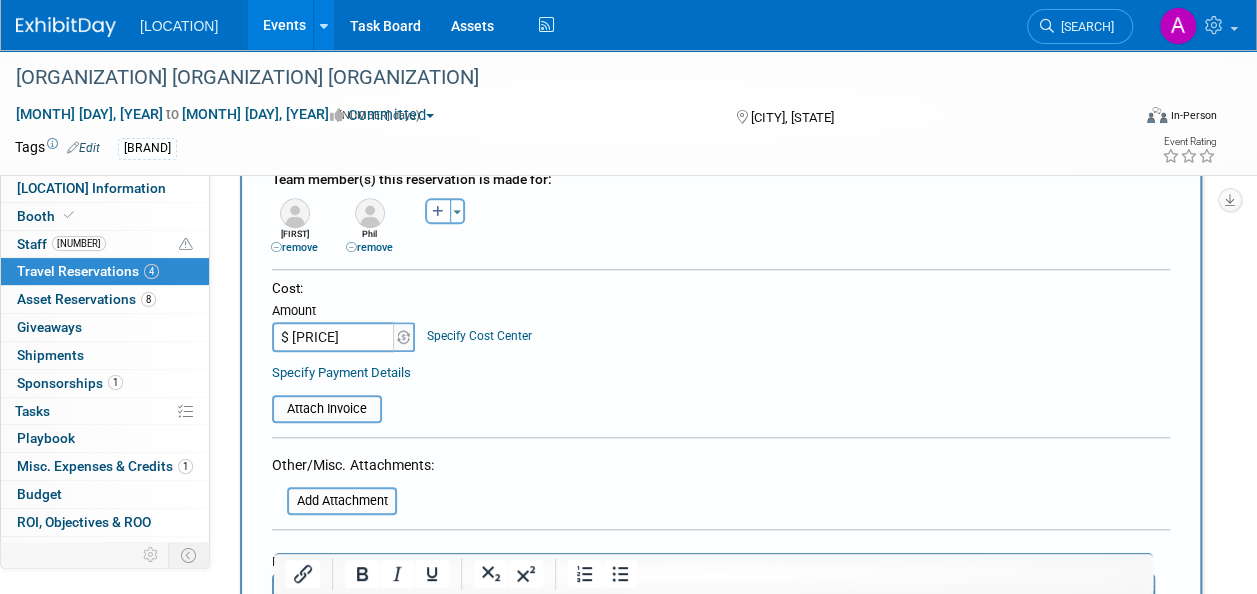 type on "[PRICE] [TEXT] [TEXT]" 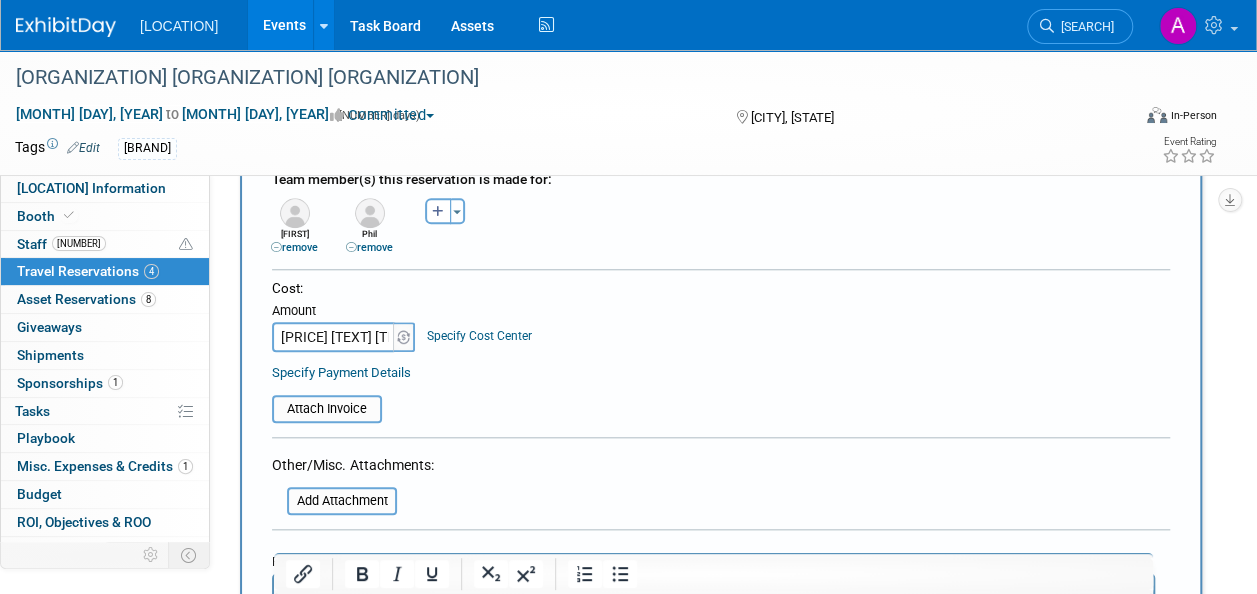 click on "Attach Invoice" at bounding box center (721, 400) 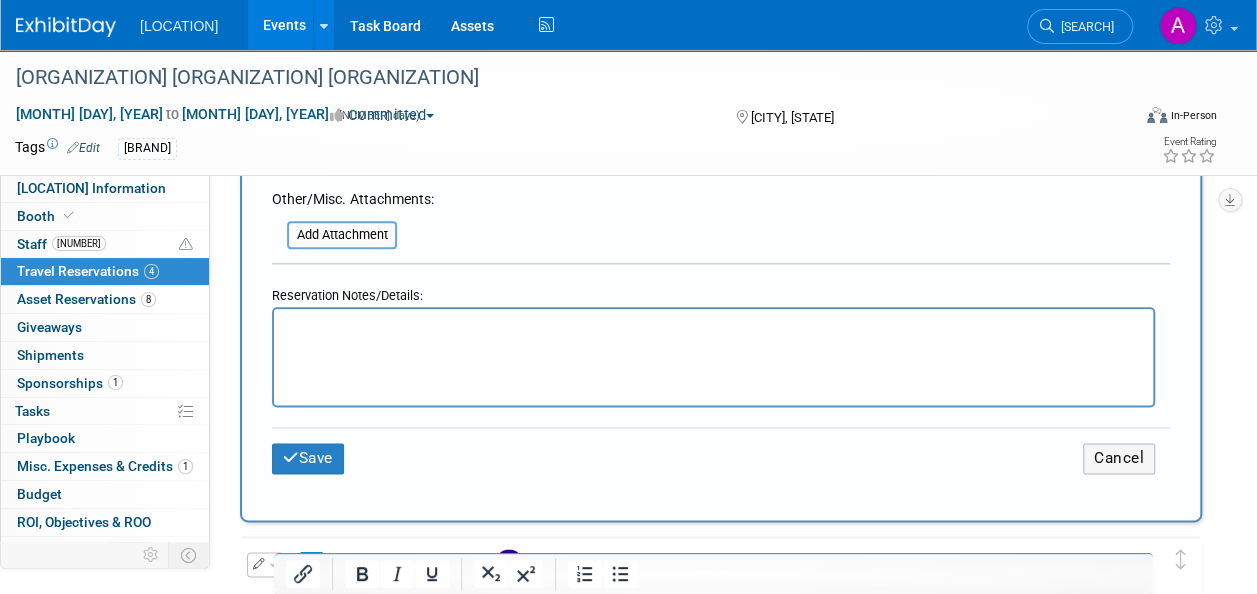 scroll, scrollTop: 1100, scrollLeft: 0, axis: vertical 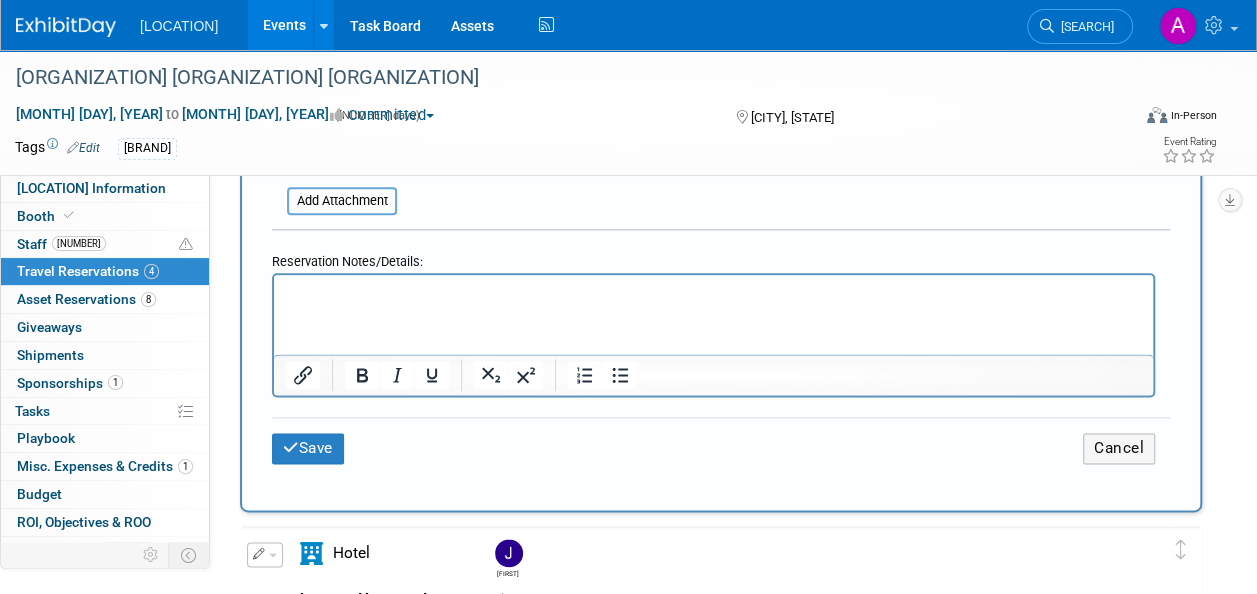 click at bounding box center [714, 293] 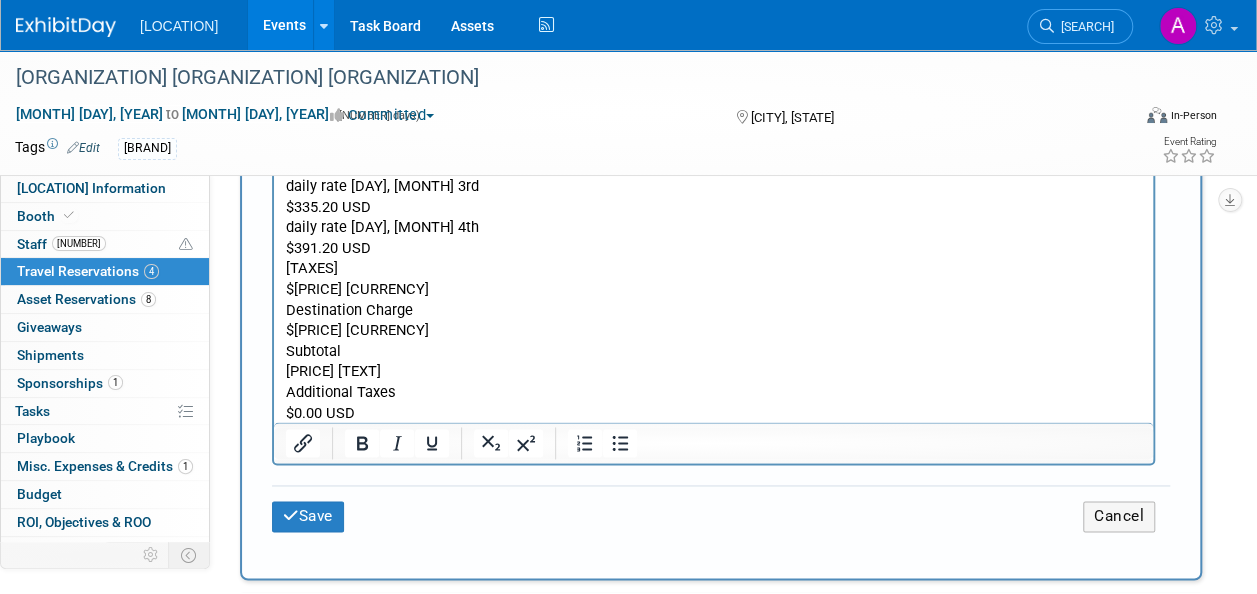scroll, scrollTop: 1300, scrollLeft: 0, axis: vertical 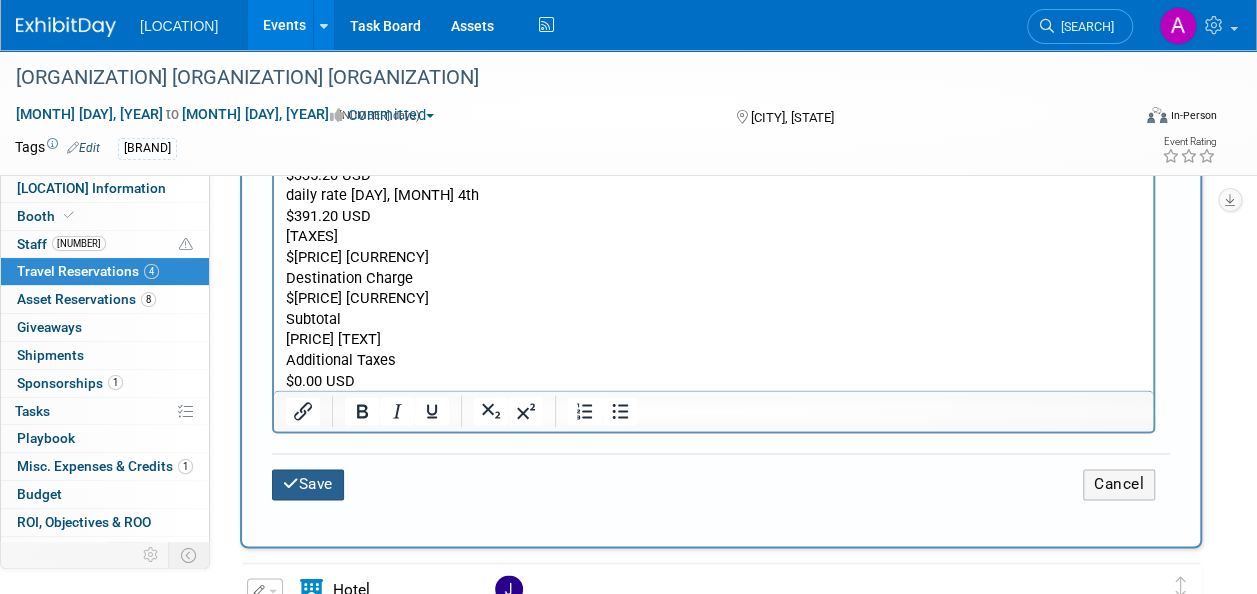 click on "Save" at bounding box center (308, 484) 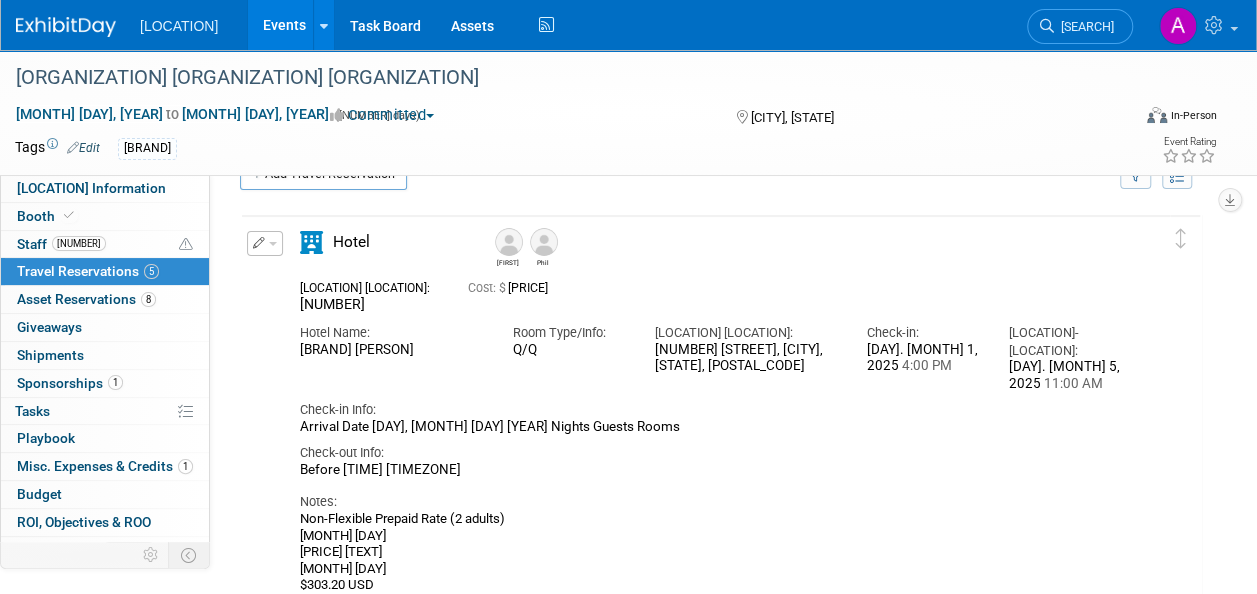 scroll, scrollTop: 0, scrollLeft: 0, axis: both 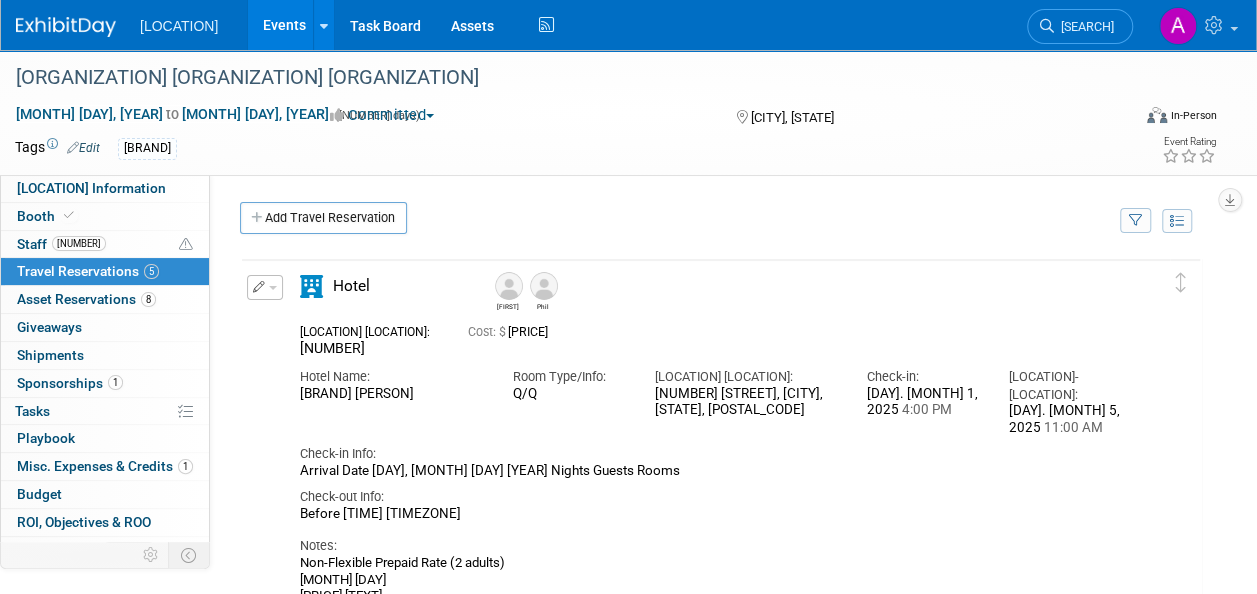 click at bounding box center [259, 287] 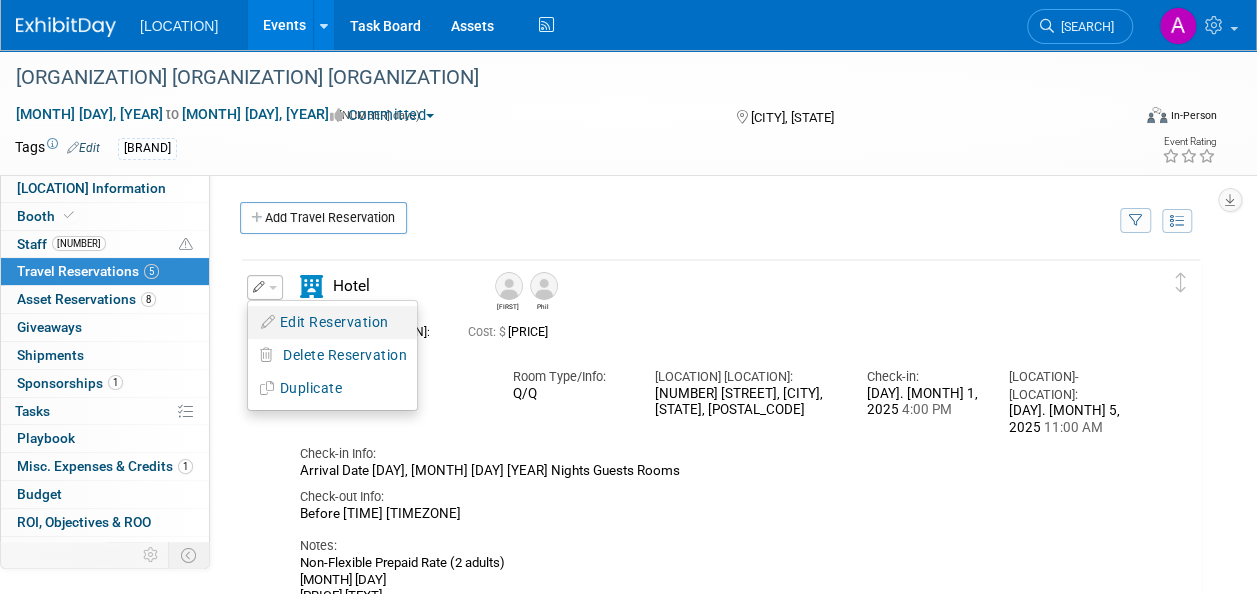 click on "Edit Reservation" at bounding box center [332, 322] 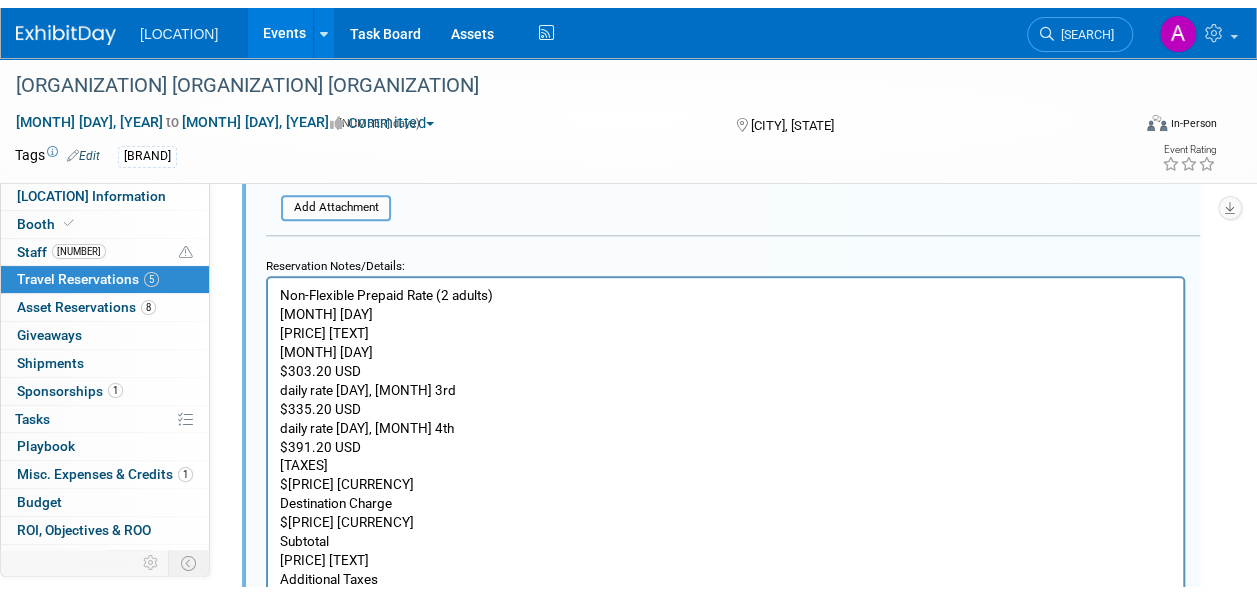 scroll, scrollTop: 1032, scrollLeft: 0, axis: vertical 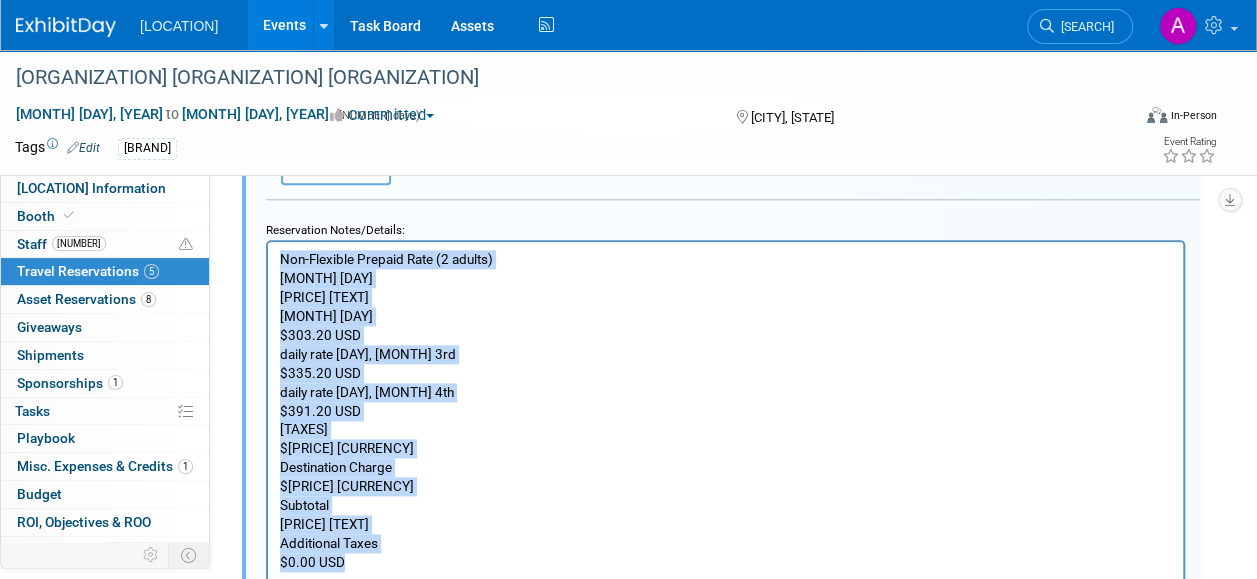 drag, startPoint x: 279, startPoint y: 261, endPoint x: 643, endPoint y: 589, distance: 489.97958 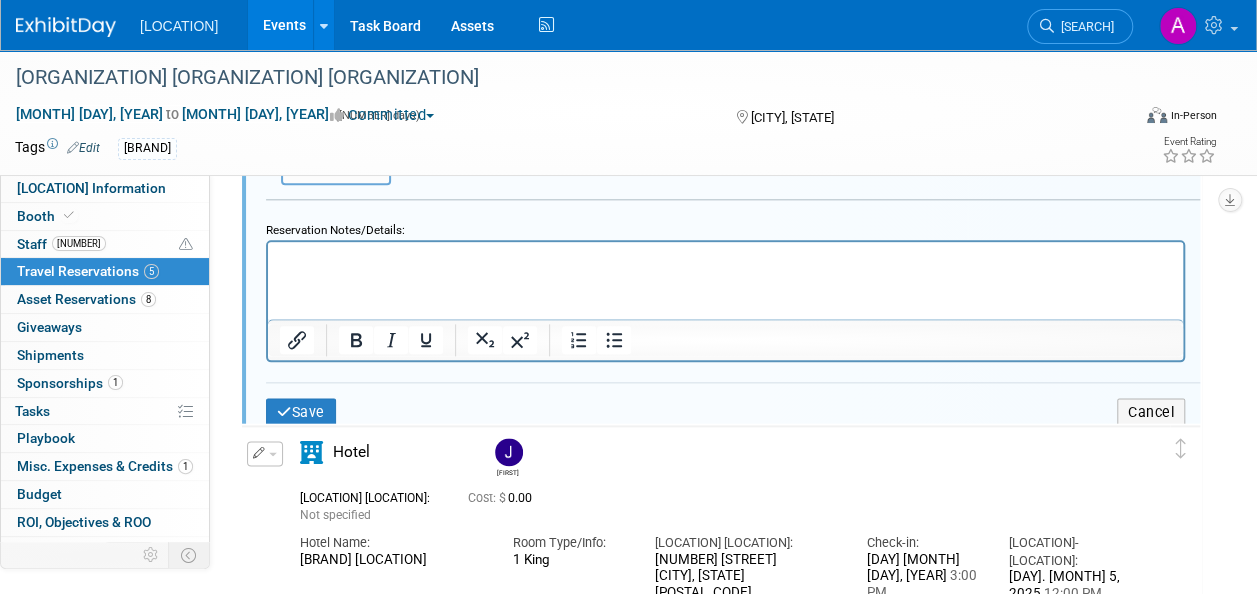 click on "Save" at bounding box center [301, 412] 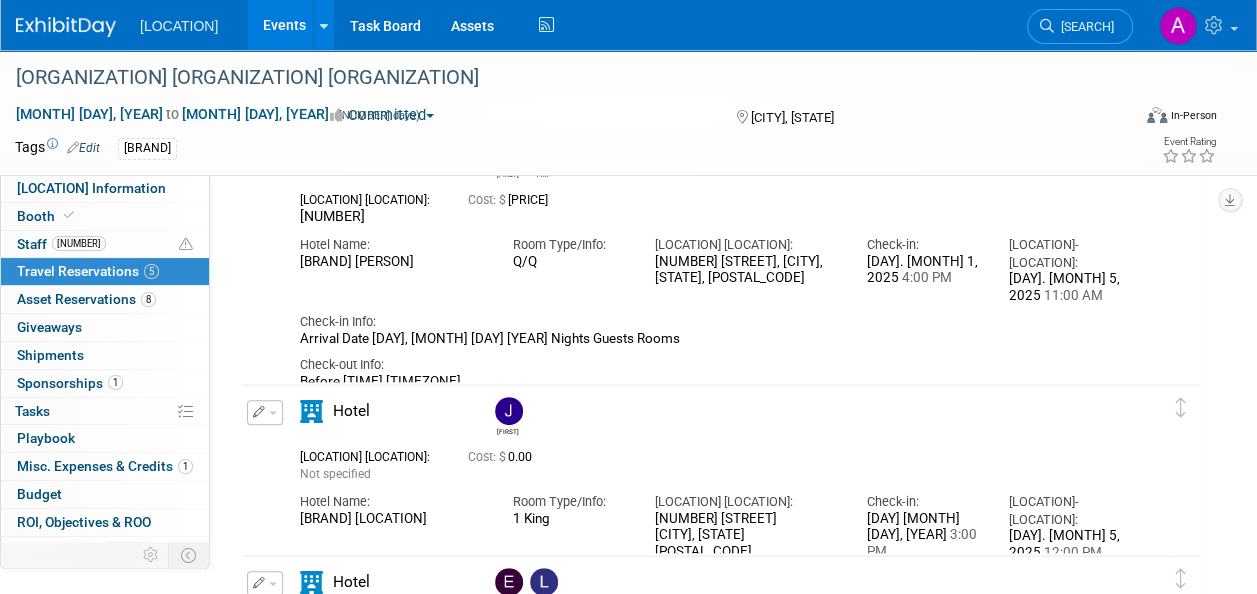 scroll, scrollTop: 332, scrollLeft: 0, axis: vertical 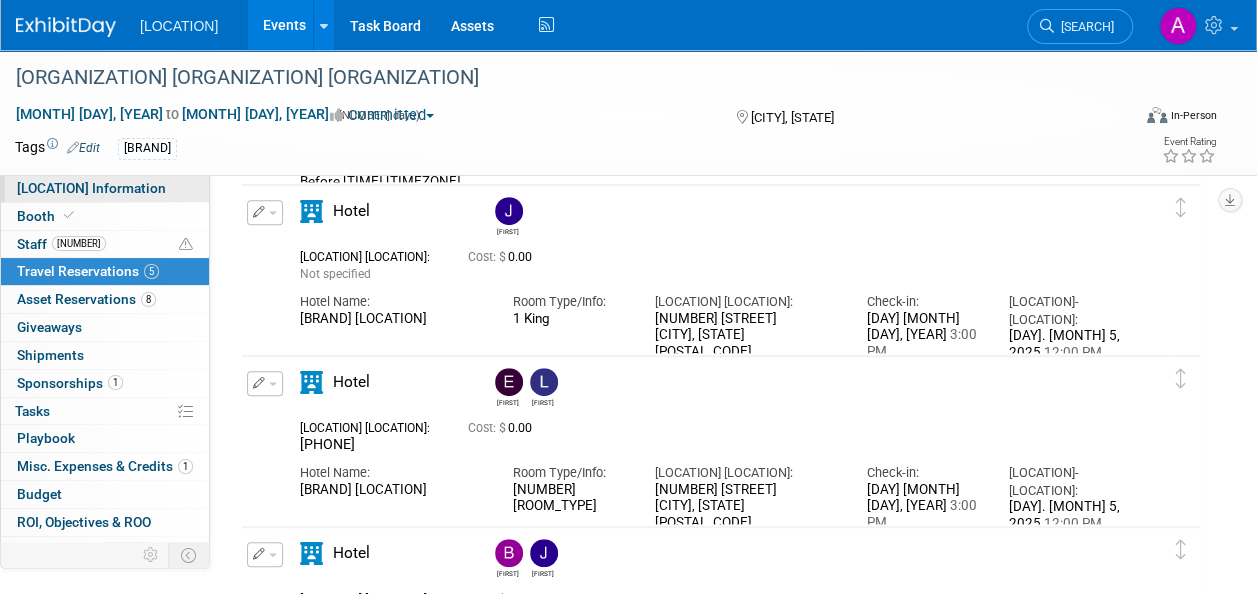 click on "[LOCATION] Information" at bounding box center (91, 188) 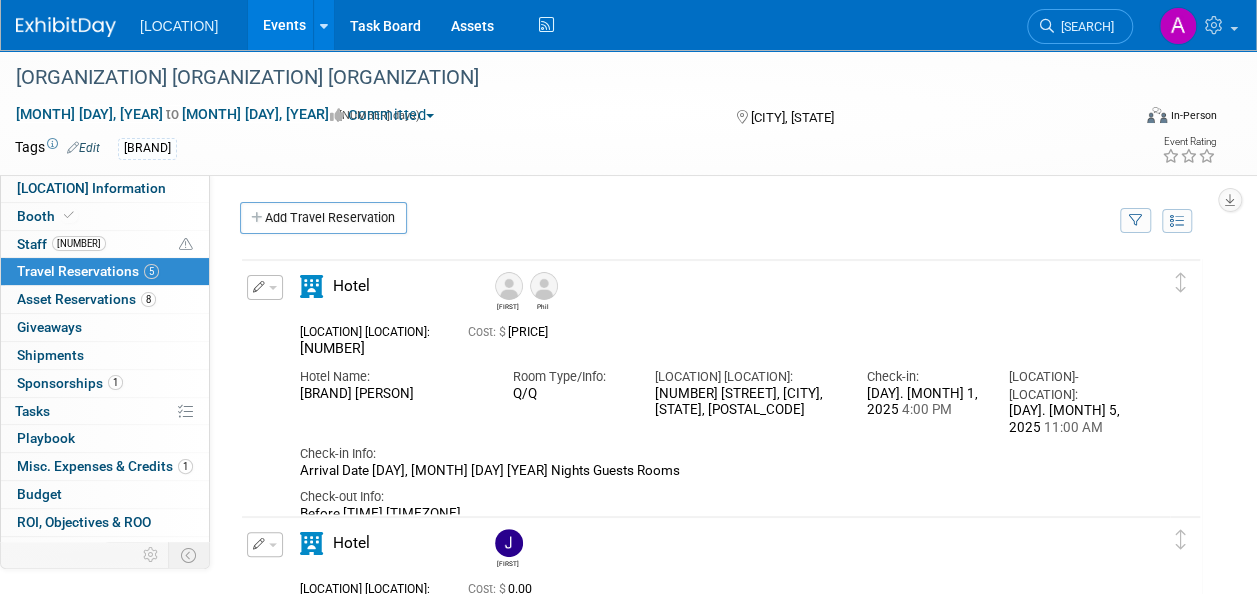 select on "Exhibitor/Sponsor" 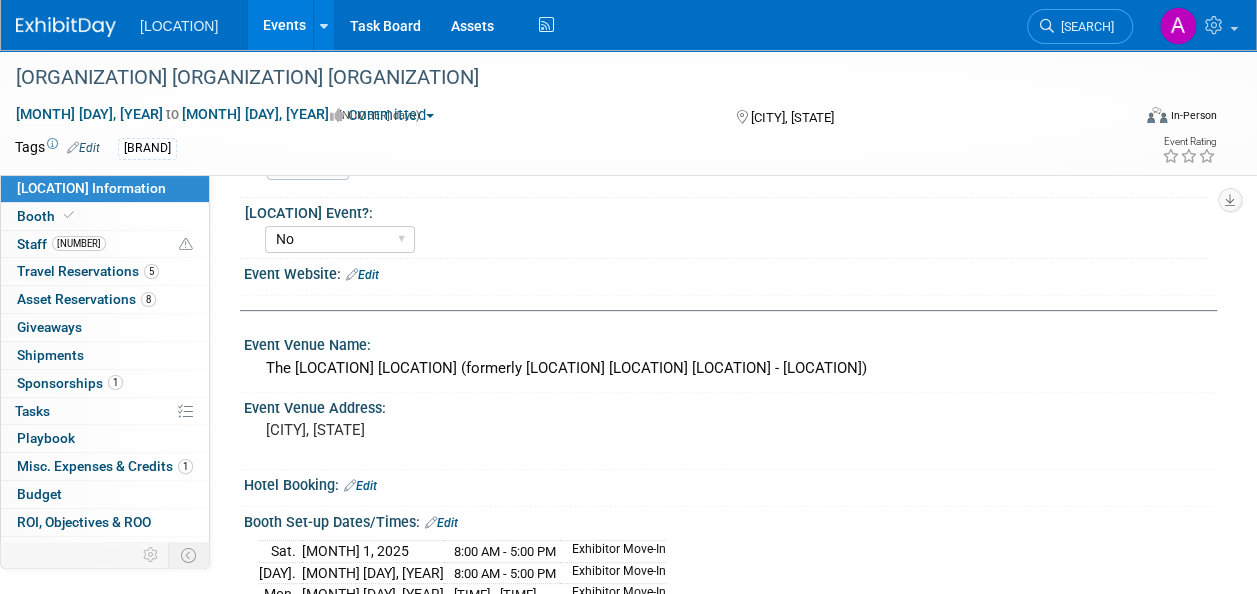 scroll, scrollTop: 300, scrollLeft: 0, axis: vertical 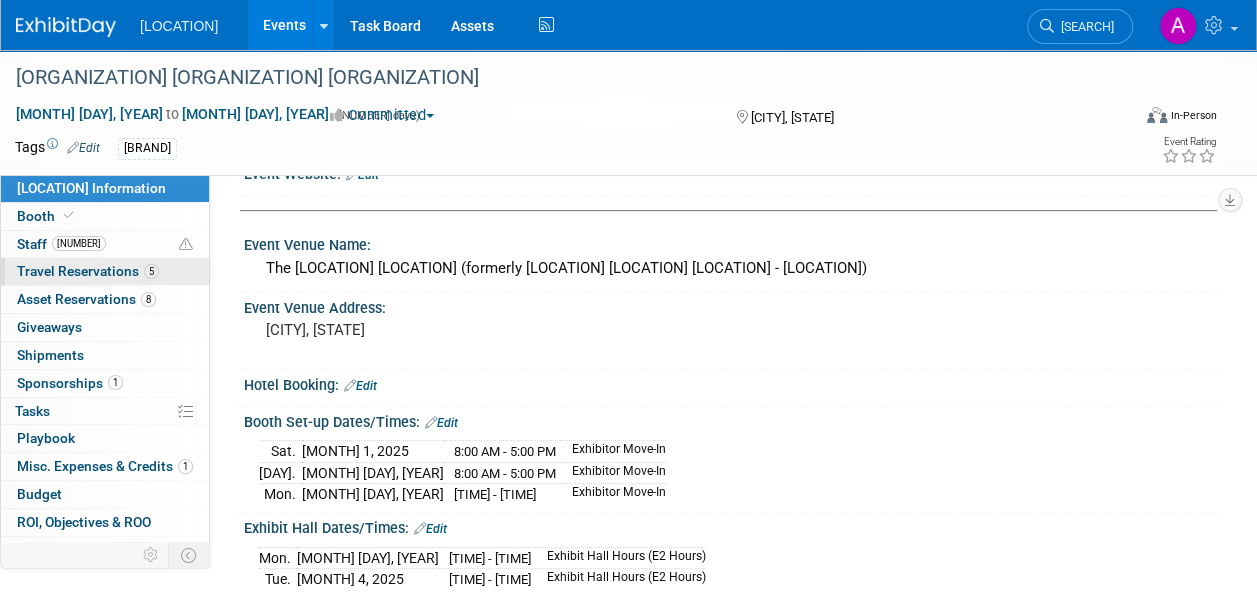 click on "Travel Reservations 5" at bounding box center (88, 271) 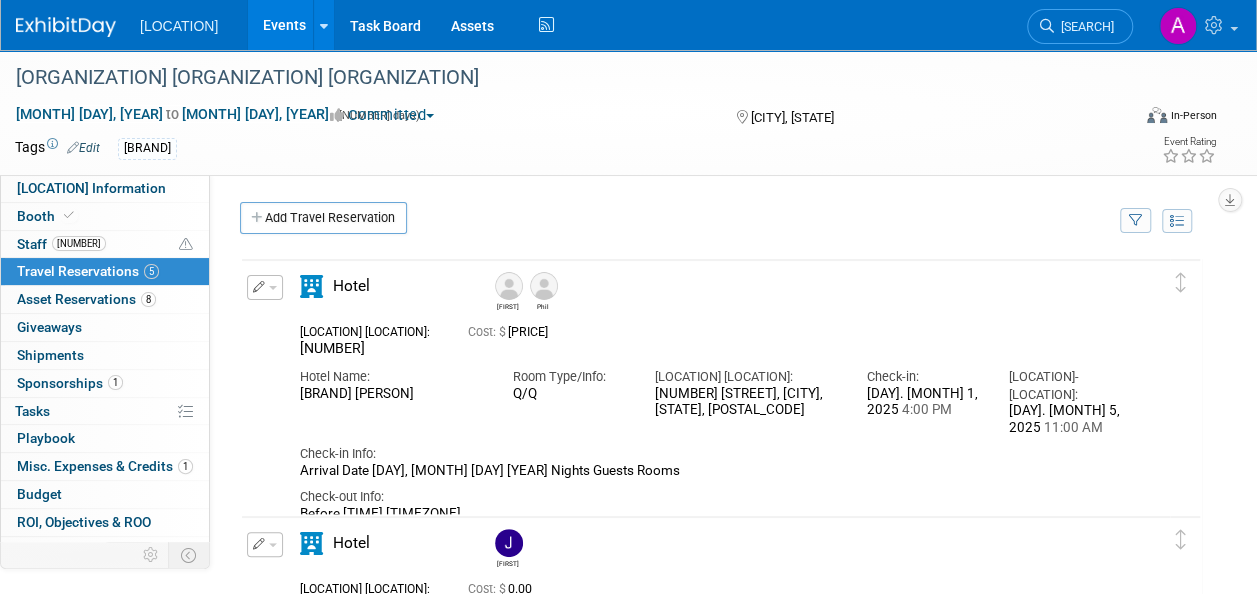 scroll, scrollTop: 0, scrollLeft: 0, axis: both 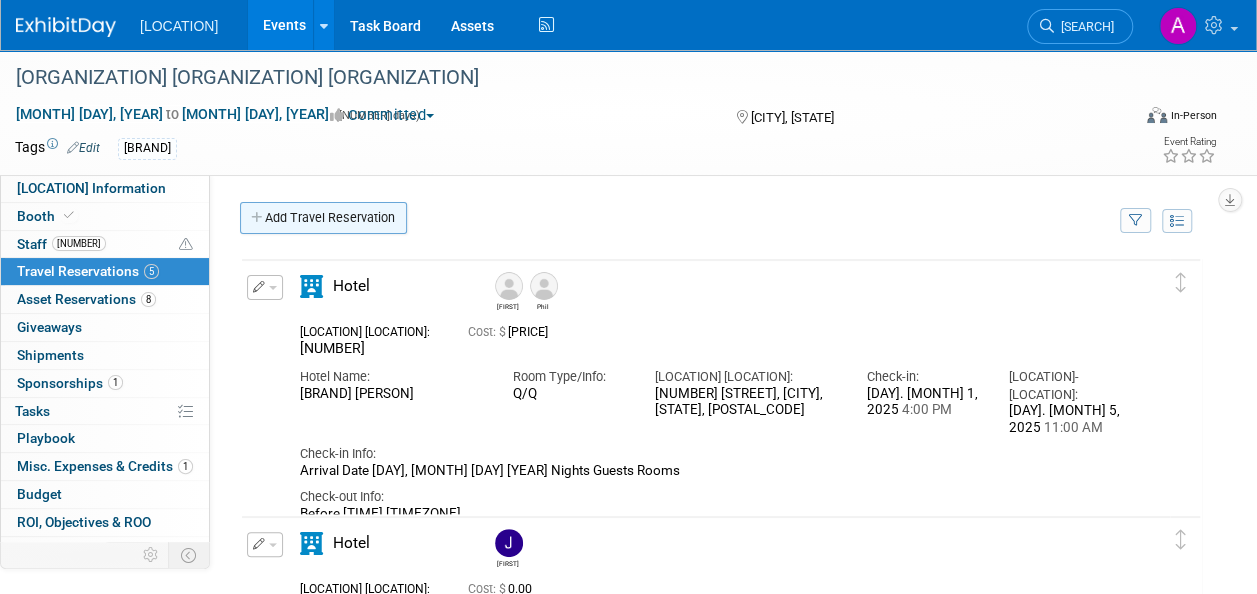 click on "Add Travel Reservation" at bounding box center [323, 218] 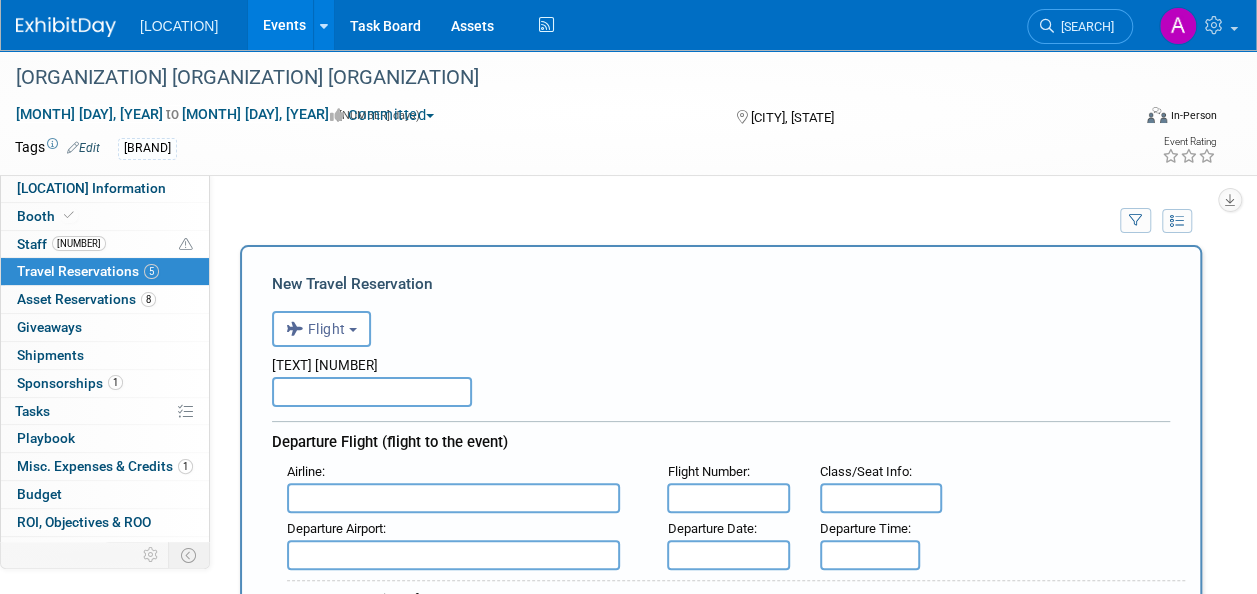 scroll, scrollTop: 0, scrollLeft: 0, axis: both 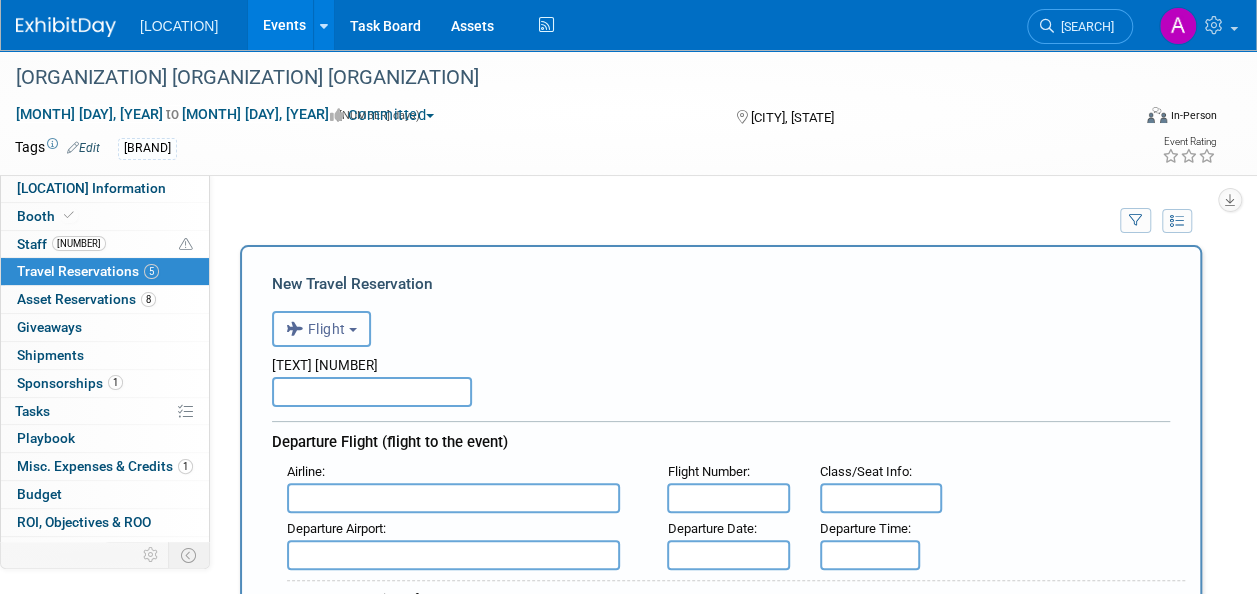 click on "Flight" at bounding box center [321, 329] 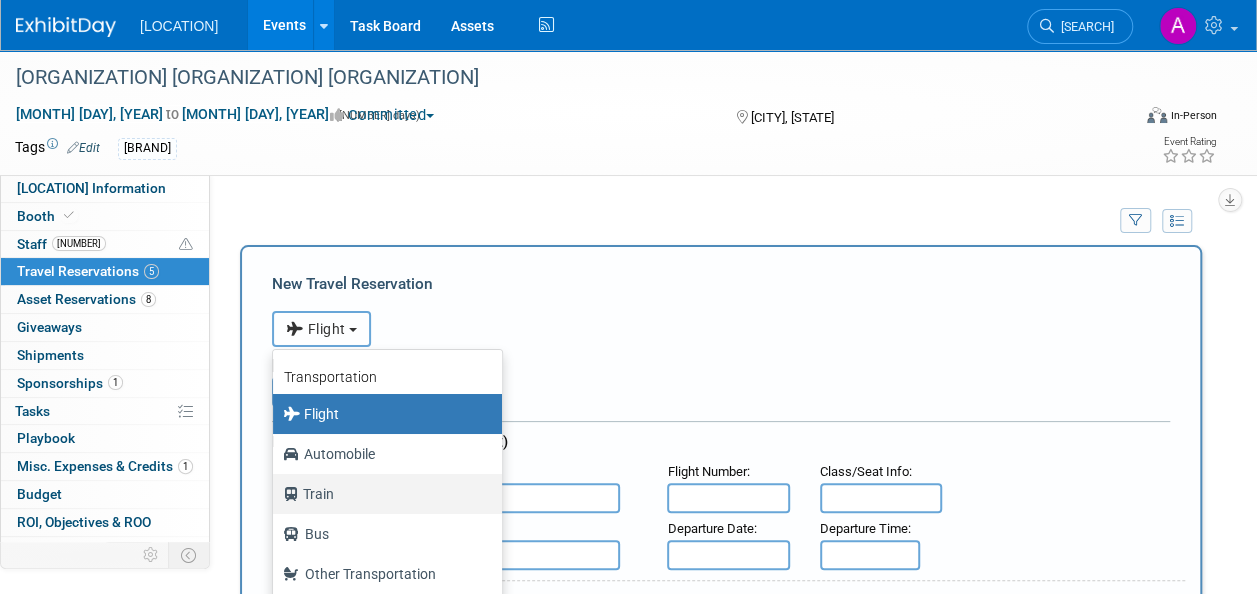 scroll, scrollTop: 84, scrollLeft: 0, axis: vertical 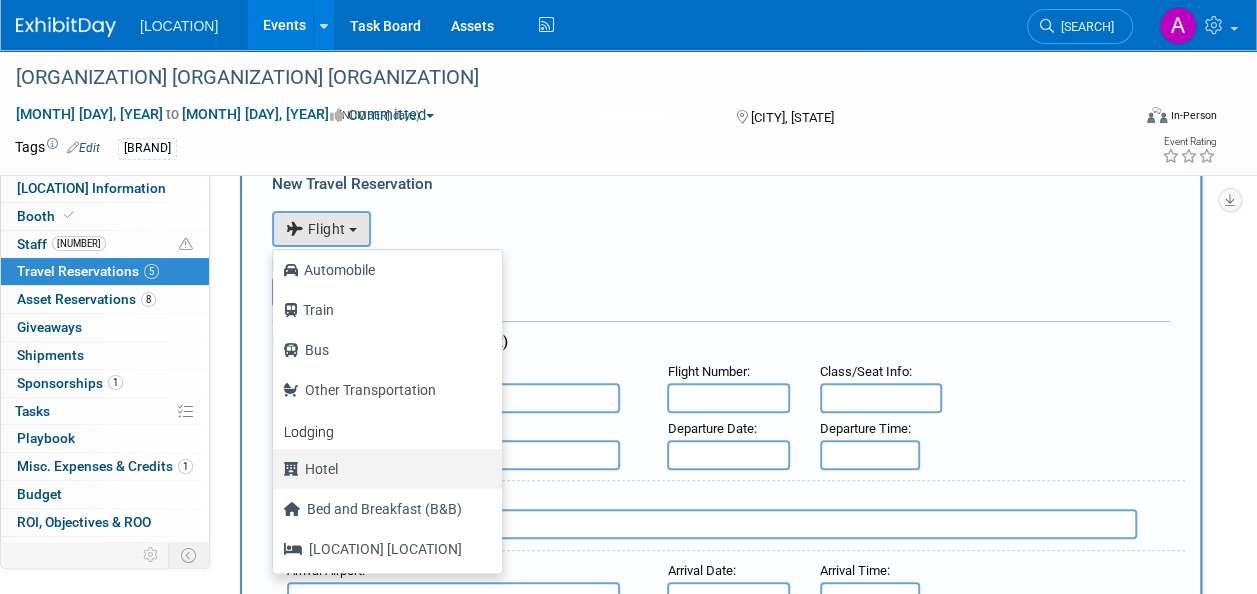 click on "Hotel" at bounding box center [382, 469] 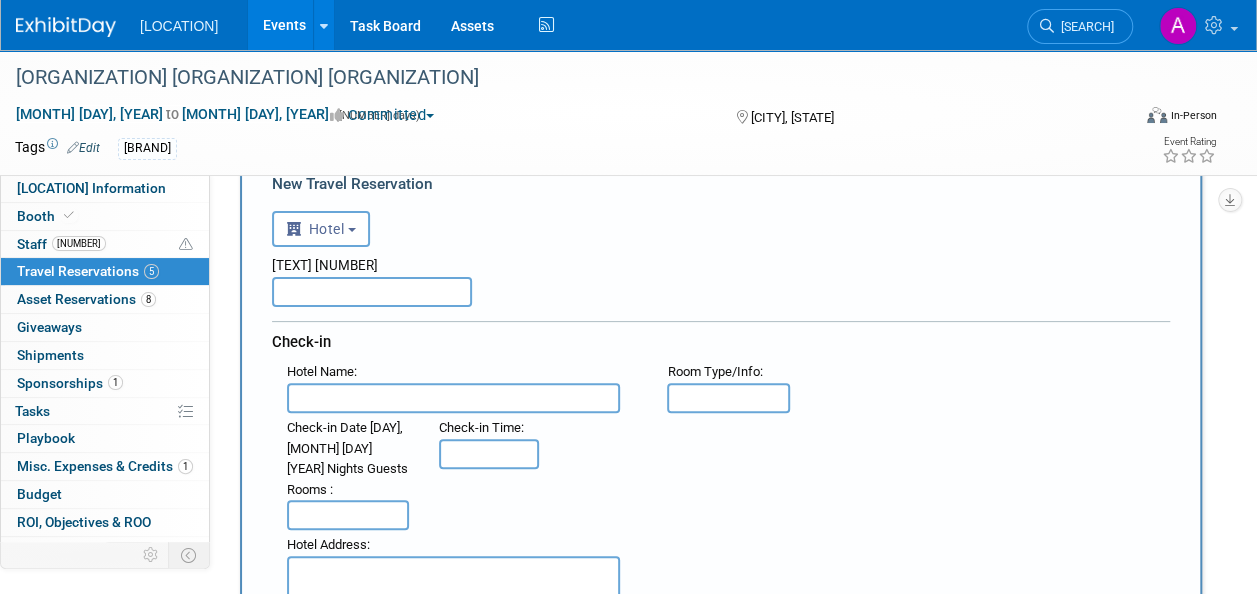click at bounding box center [372, 292] 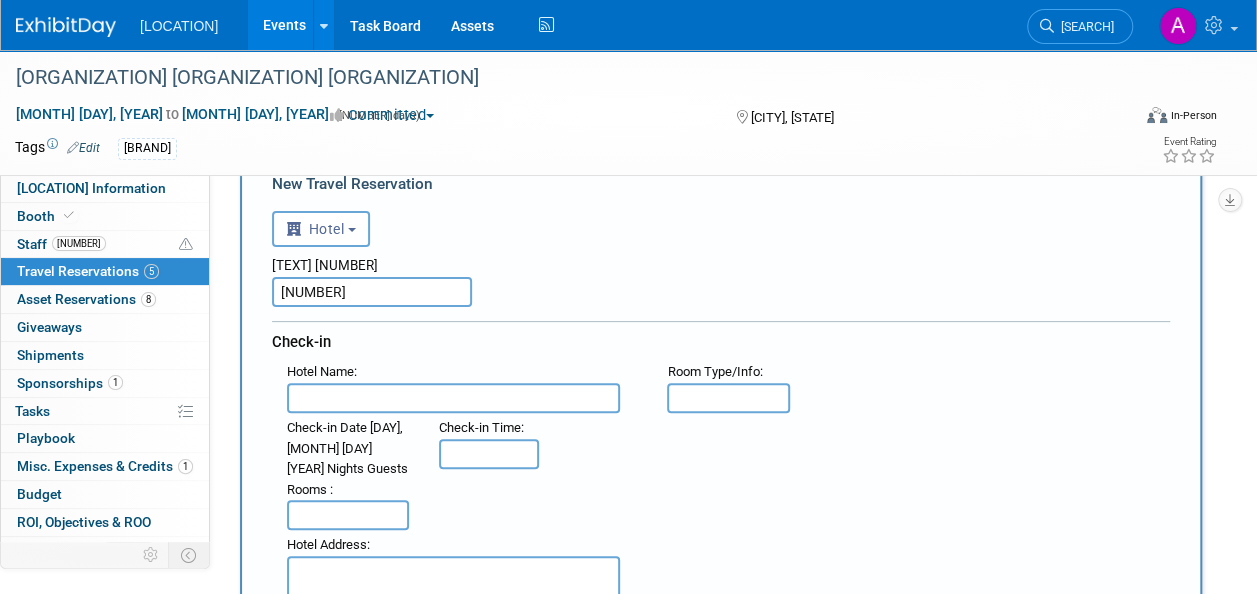 type on "[NUMBER]" 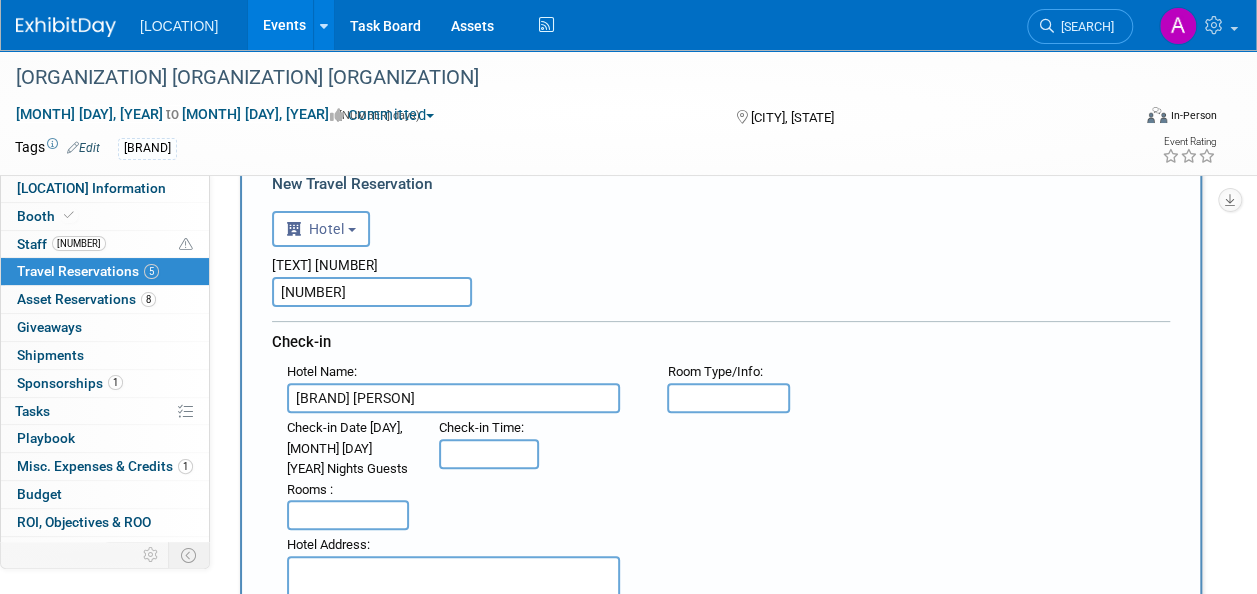 type on "[BRAND] [PERSON]" 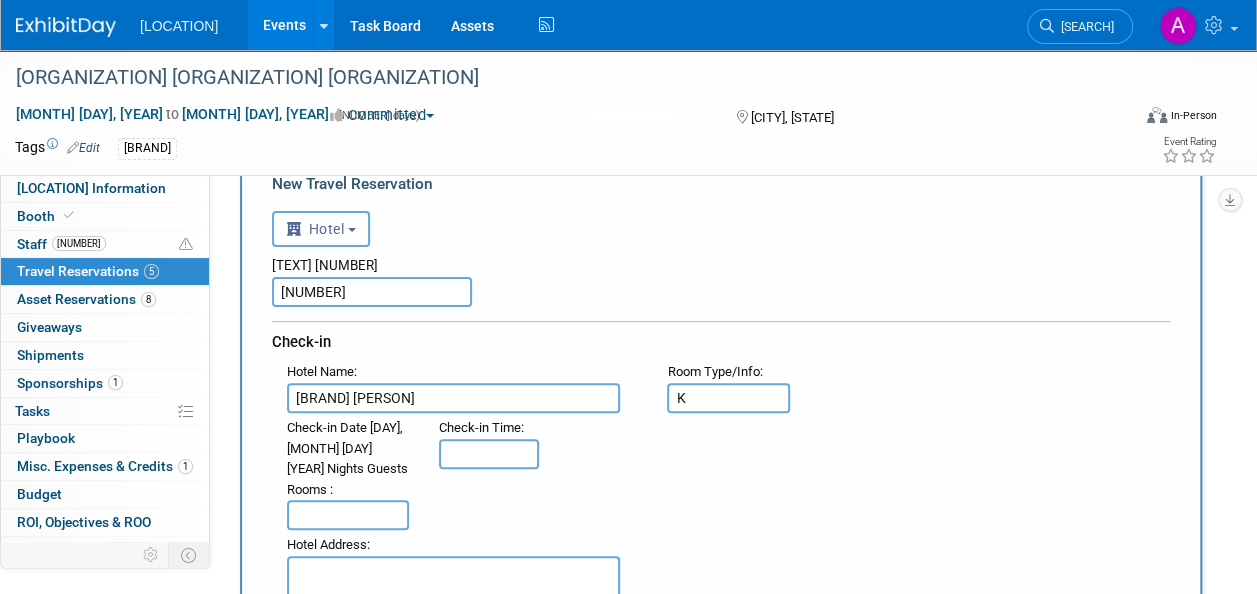 type on "K" 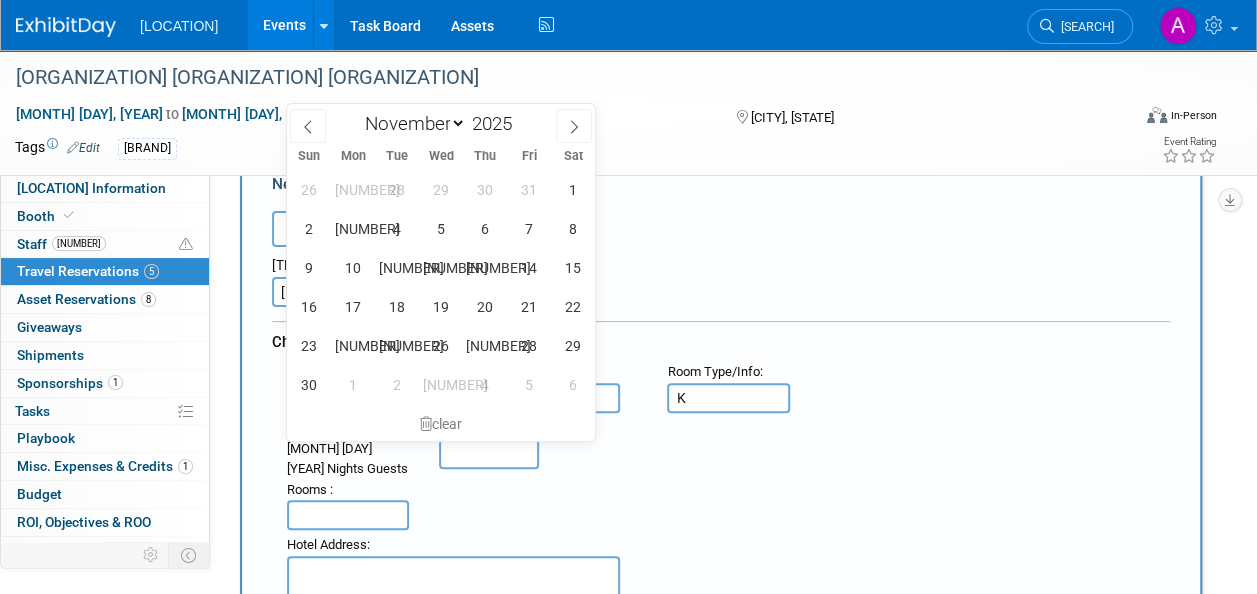 click at bounding box center (348, 515) 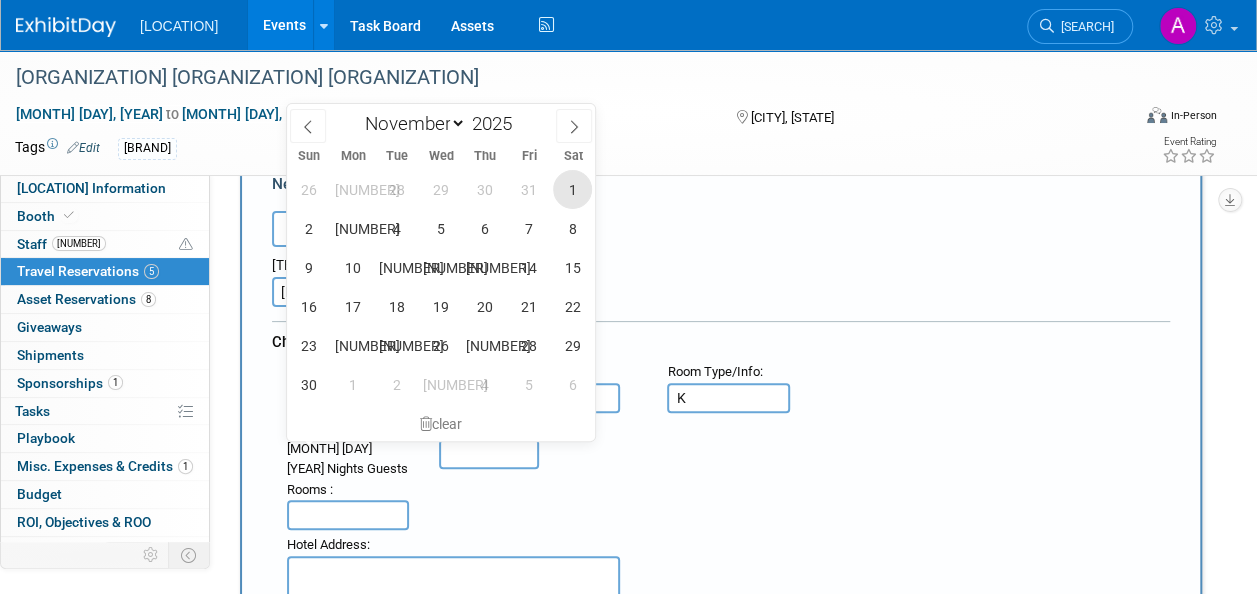 click on "1" at bounding box center (572, 189) 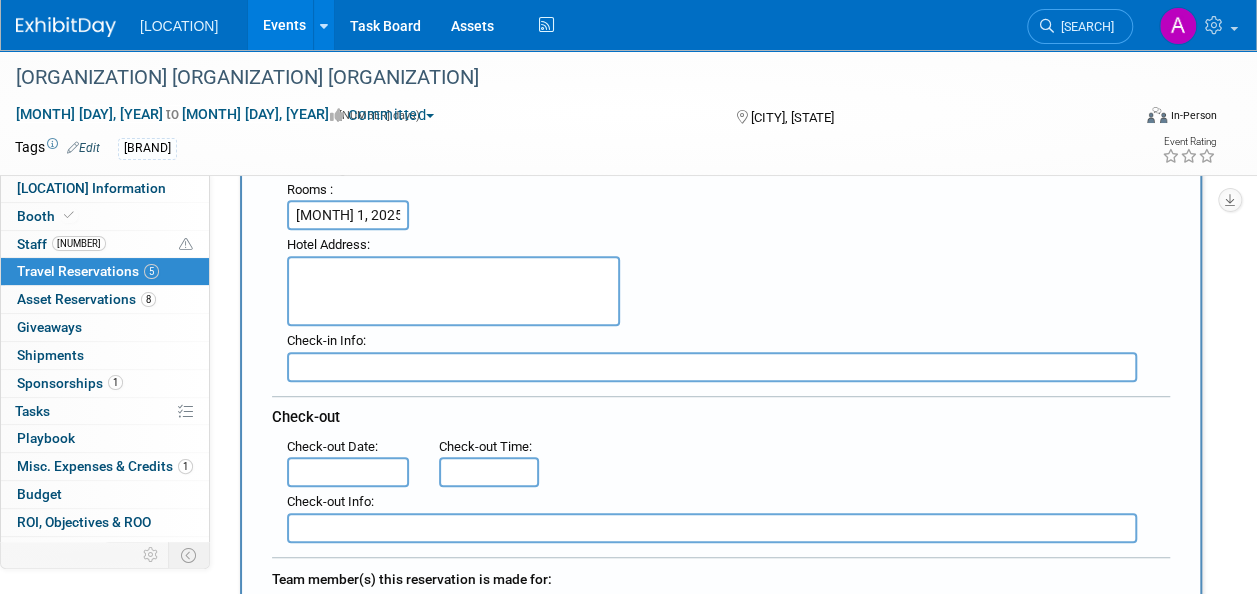 scroll, scrollTop: 300, scrollLeft: 0, axis: vertical 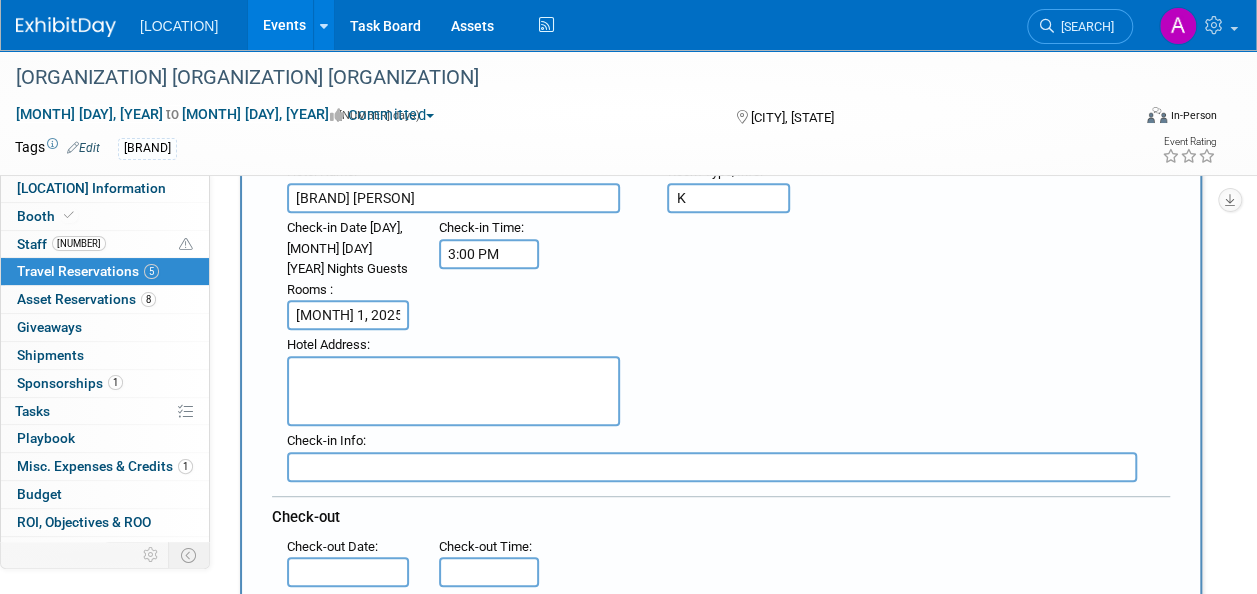 click on "3:00 PM" at bounding box center (489, 254) 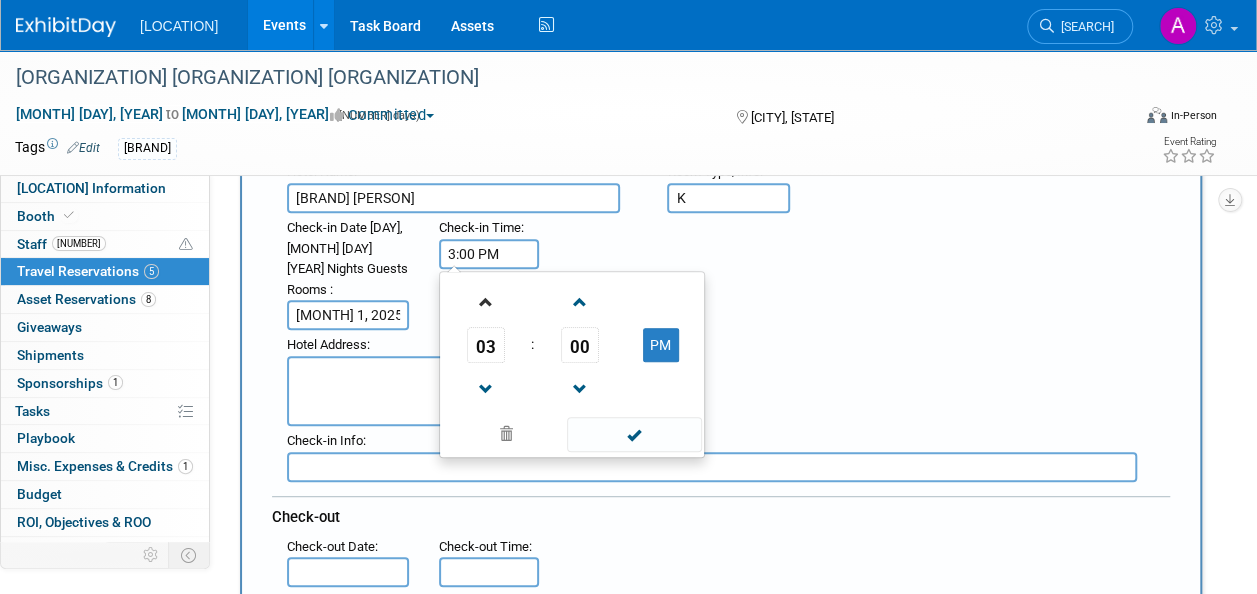 click at bounding box center [486, 301] 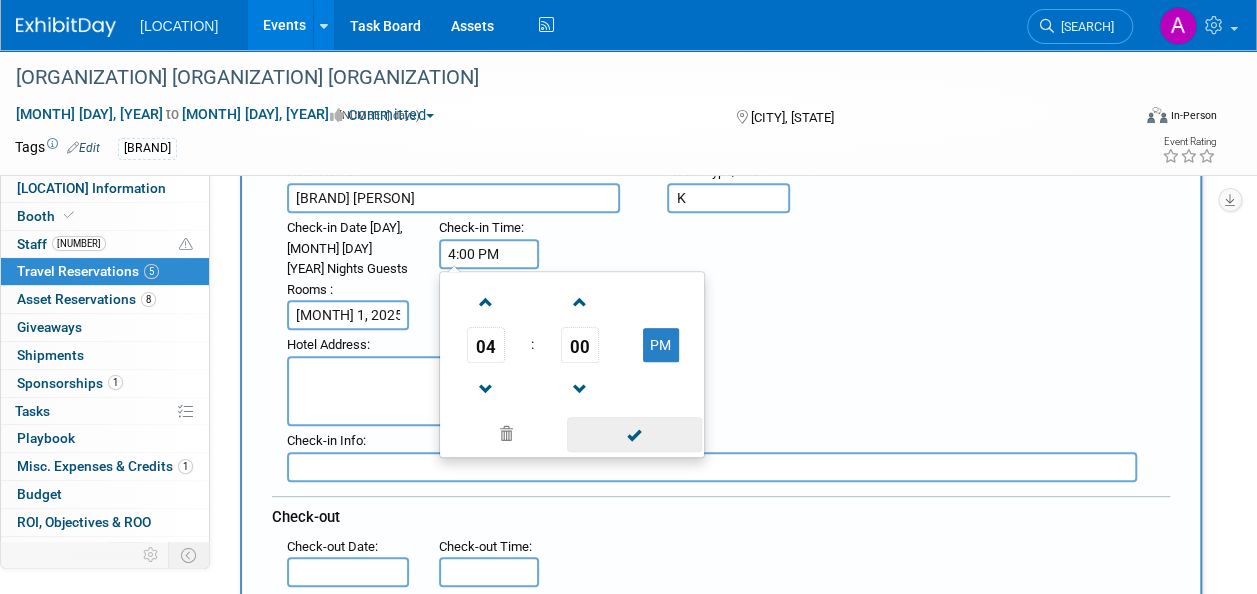 click at bounding box center (634, 434) 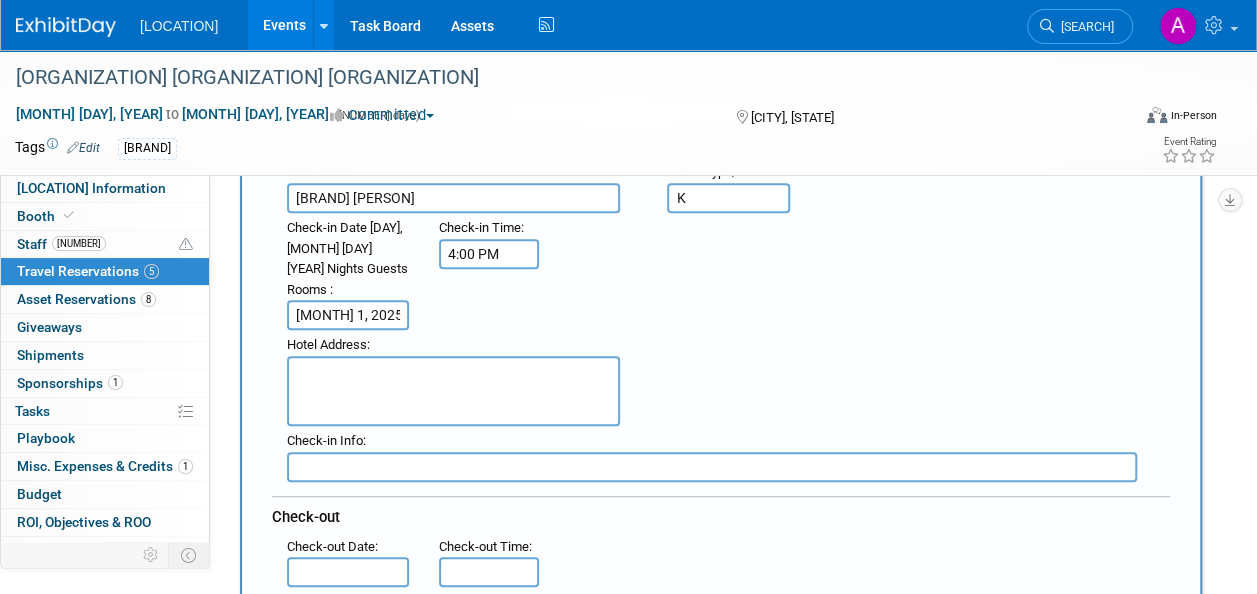 click at bounding box center [348, 572] 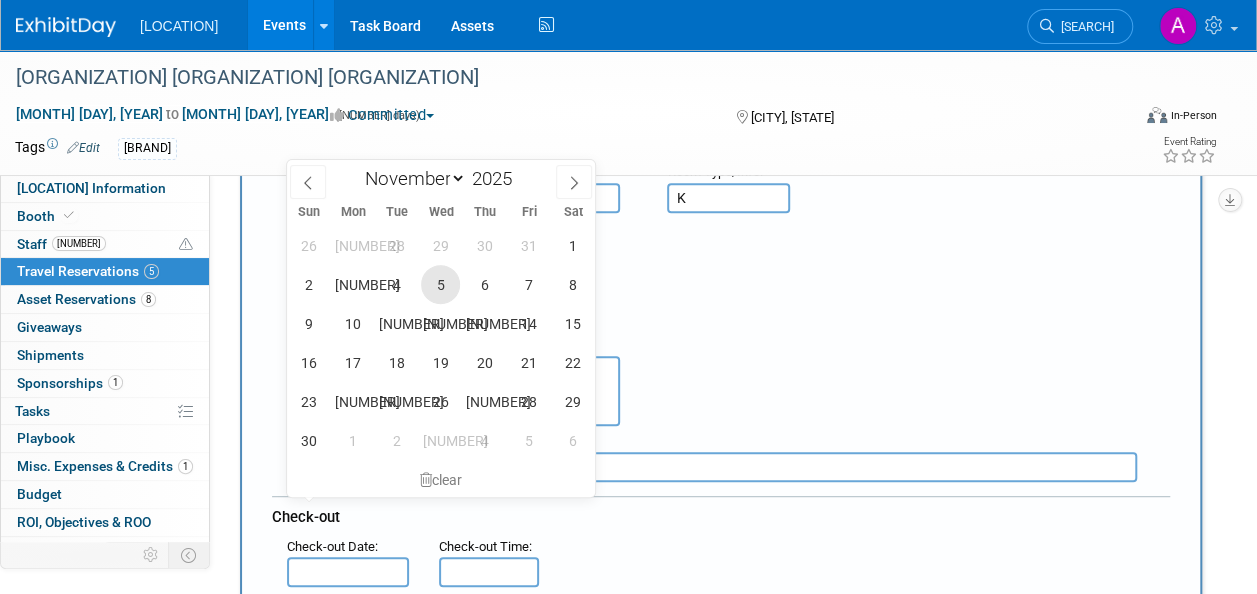 click on "5" at bounding box center [440, 284] 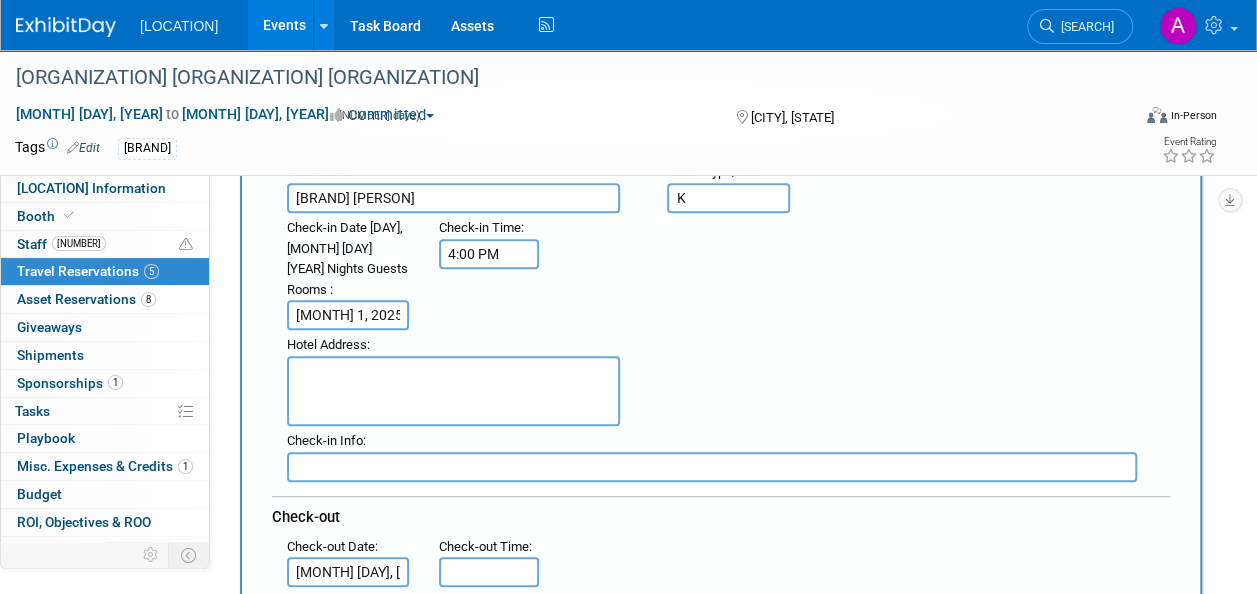 drag, startPoint x: 448, startPoint y: 525, endPoint x: 459, endPoint y: 504, distance: 23.70654 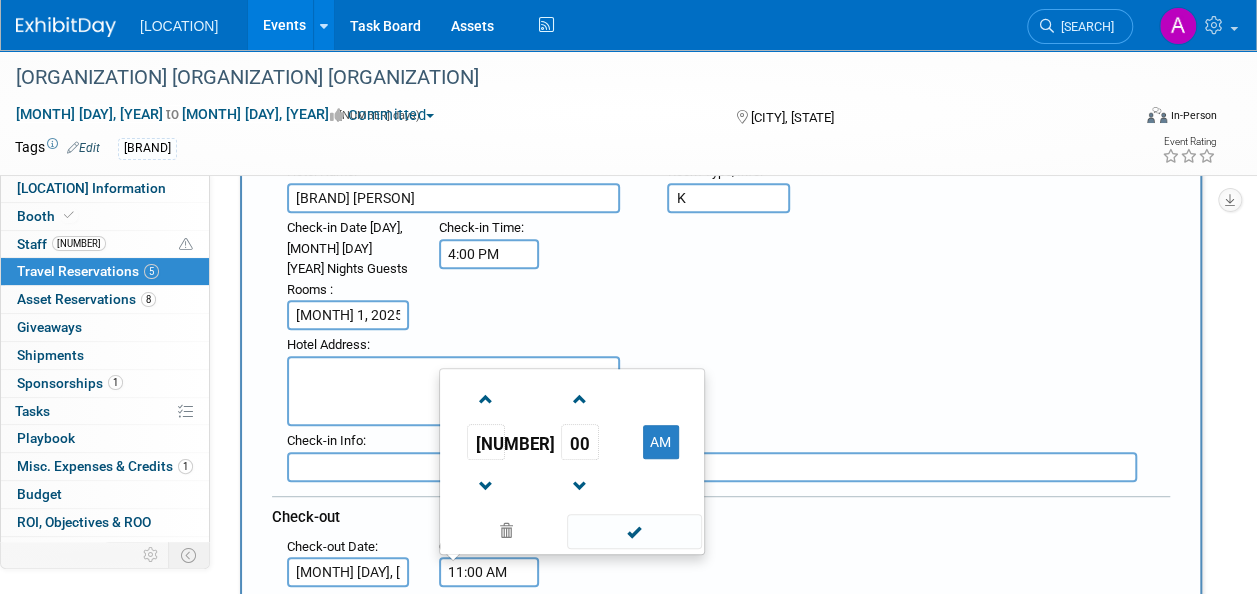 click on "11:00 AM" at bounding box center [489, 572] 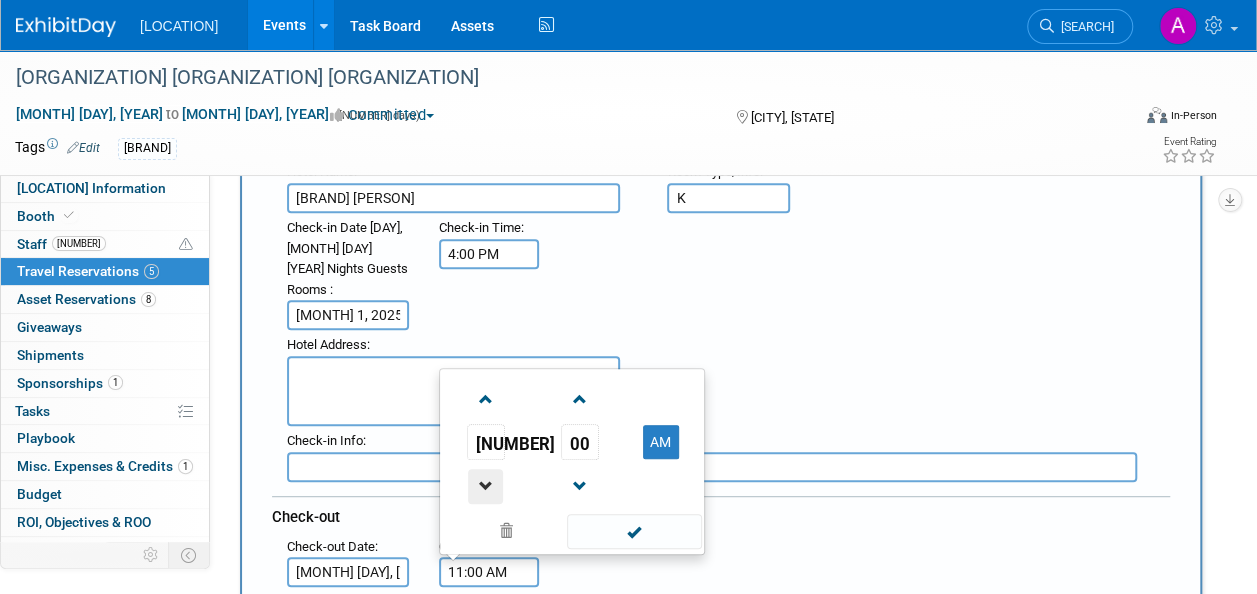 click at bounding box center (485, 486) 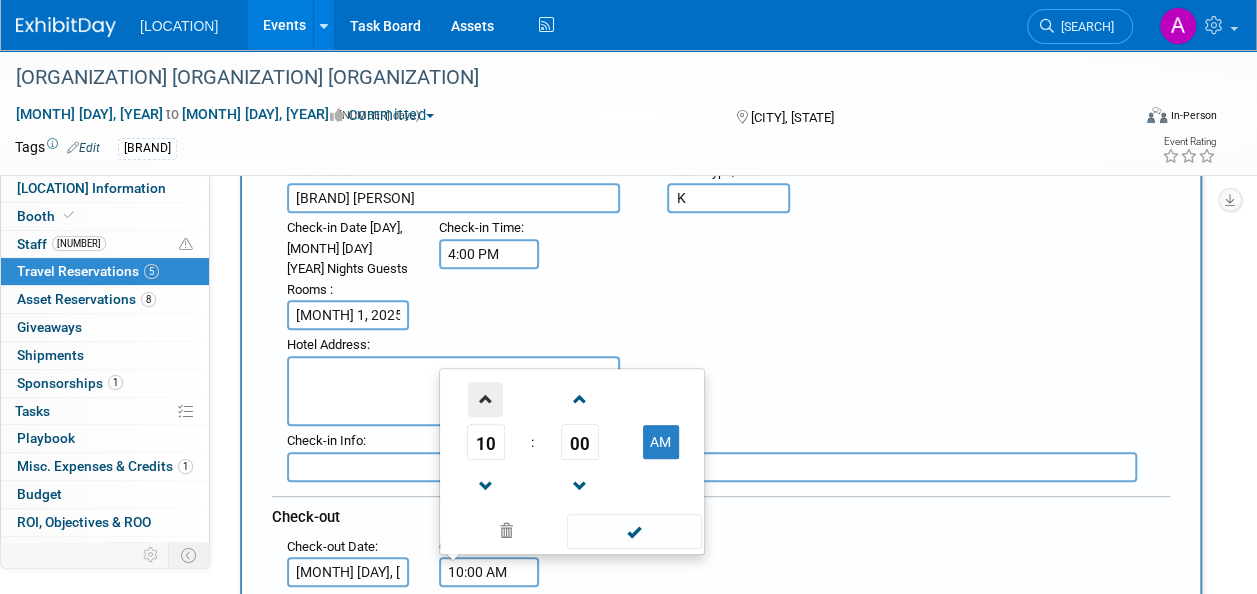 click at bounding box center [485, 399] 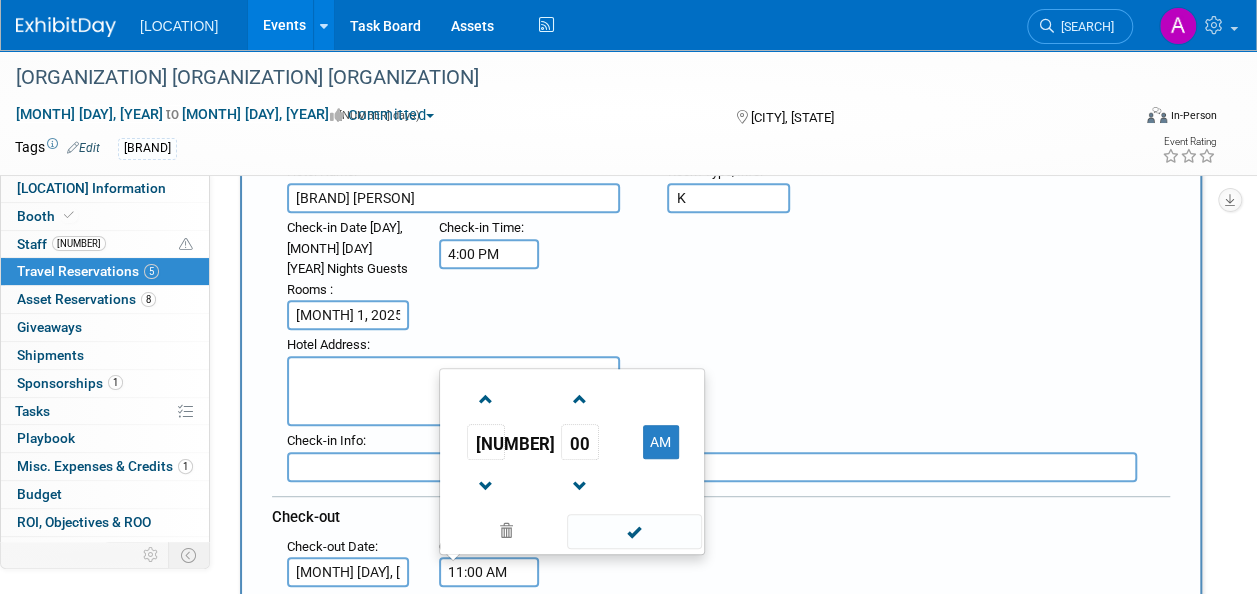 click at bounding box center (634, 531) 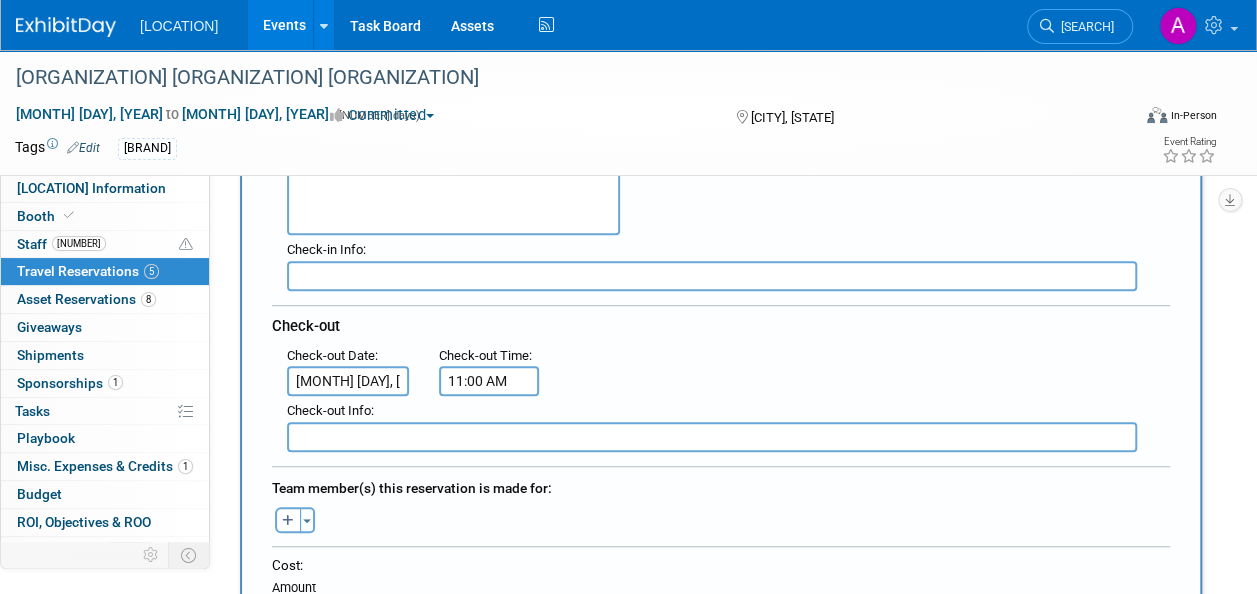 scroll, scrollTop: 500, scrollLeft: 0, axis: vertical 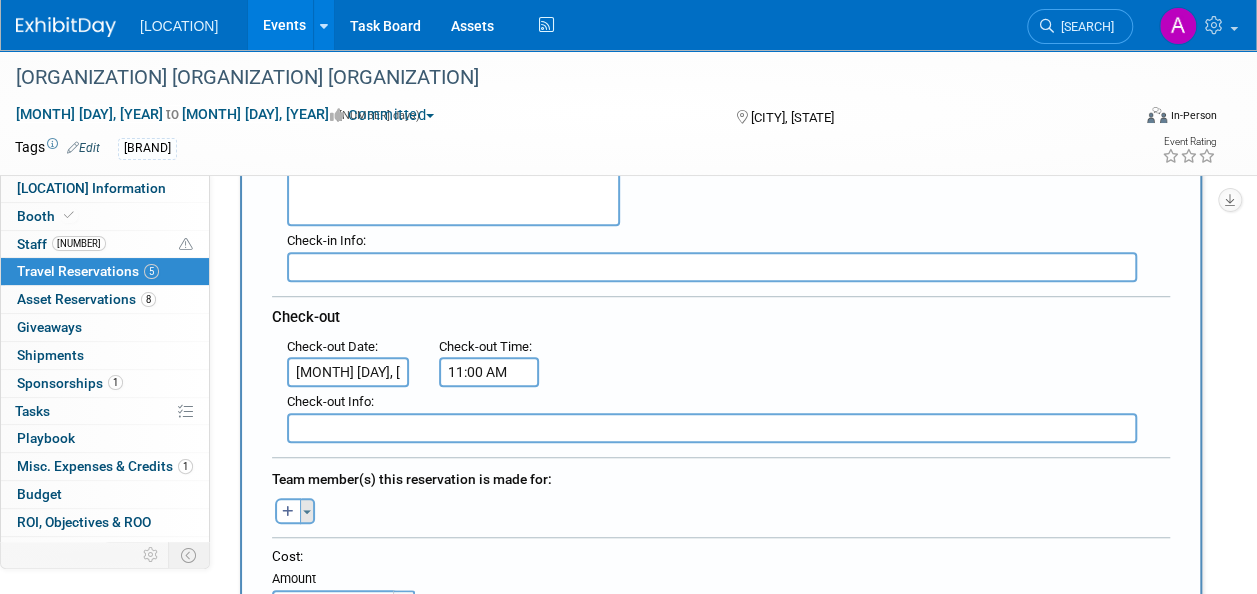 click on "Toggle Dropdown" at bounding box center (307, 511) 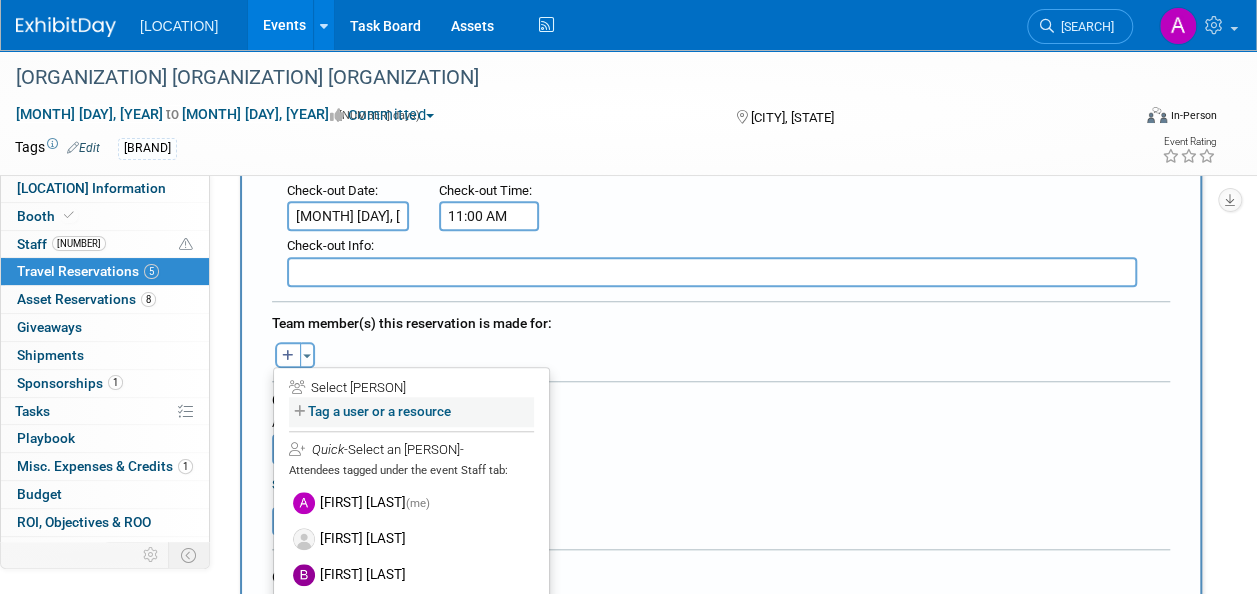 scroll, scrollTop: 700, scrollLeft: 0, axis: vertical 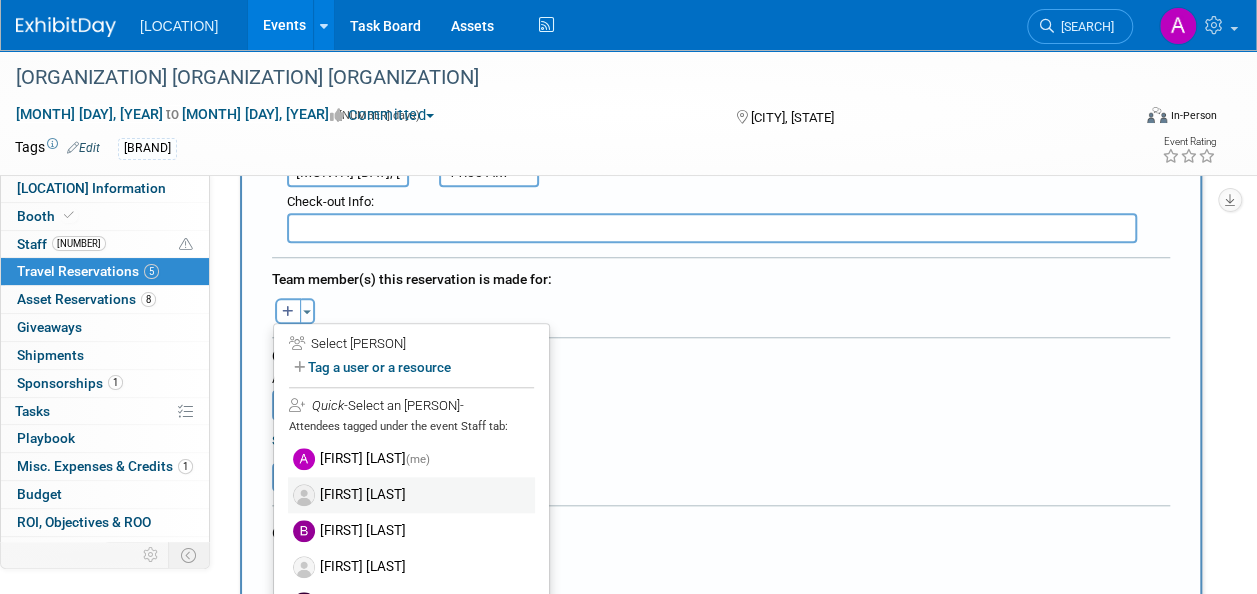 click on "[FIRST] [LAST]" at bounding box center [411, 495] 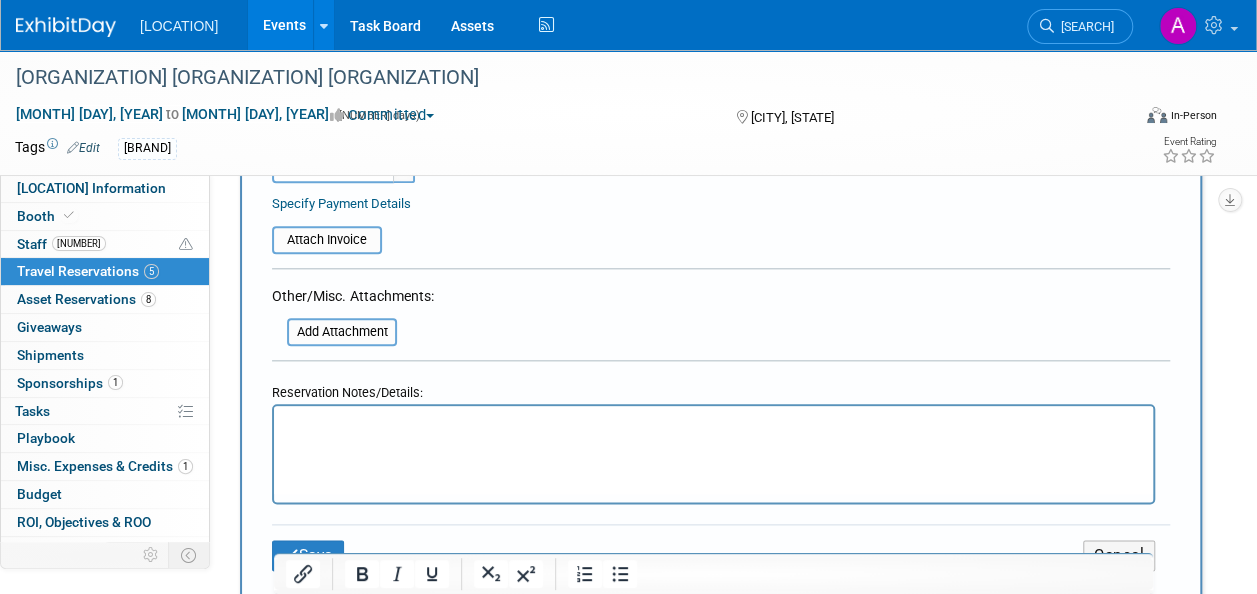 scroll, scrollTop: 1000, scrollLeft: 0, axis: vertical 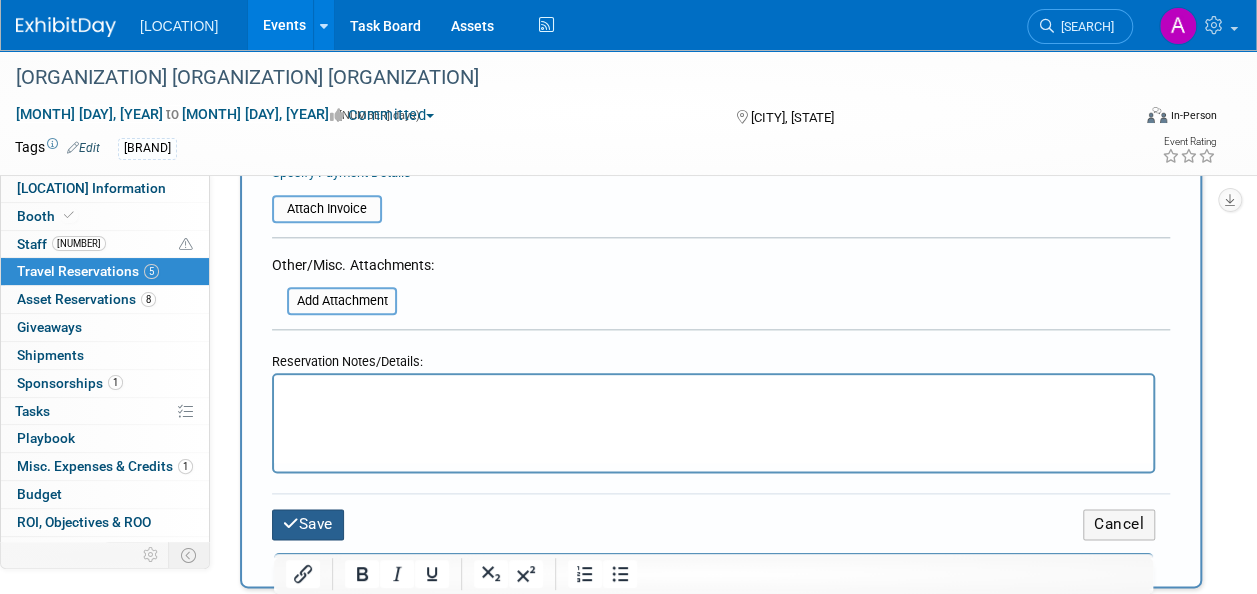 click on "Save" at bounding box center (308, 524) 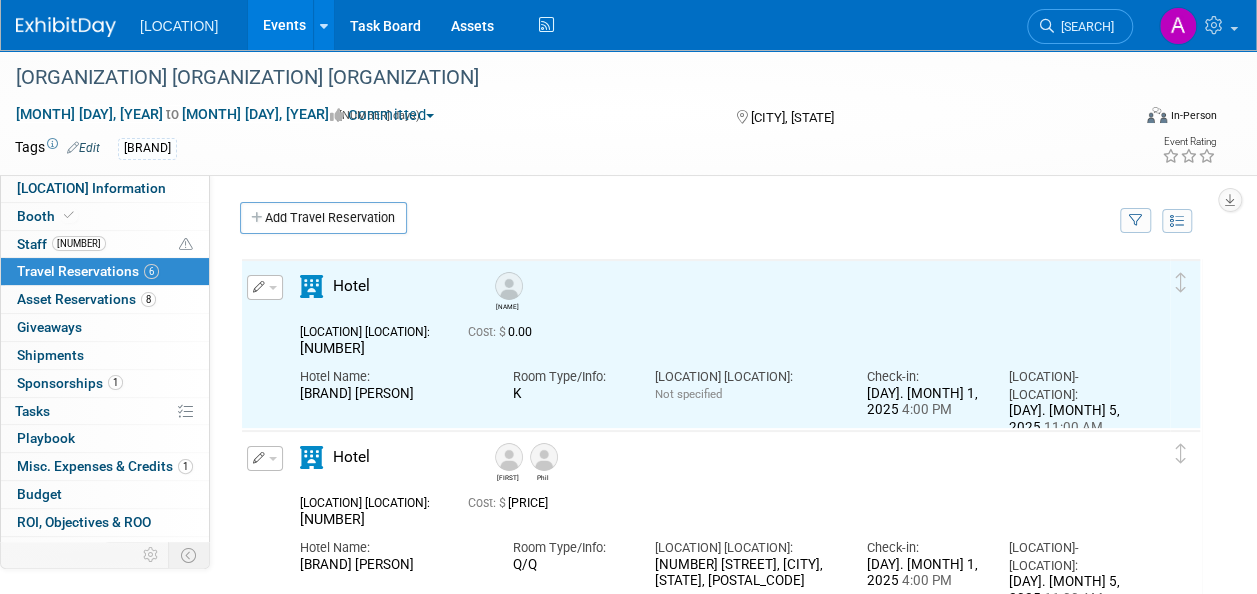 scroll, scrollTop: 0, scrollLeft: 0, axis: both 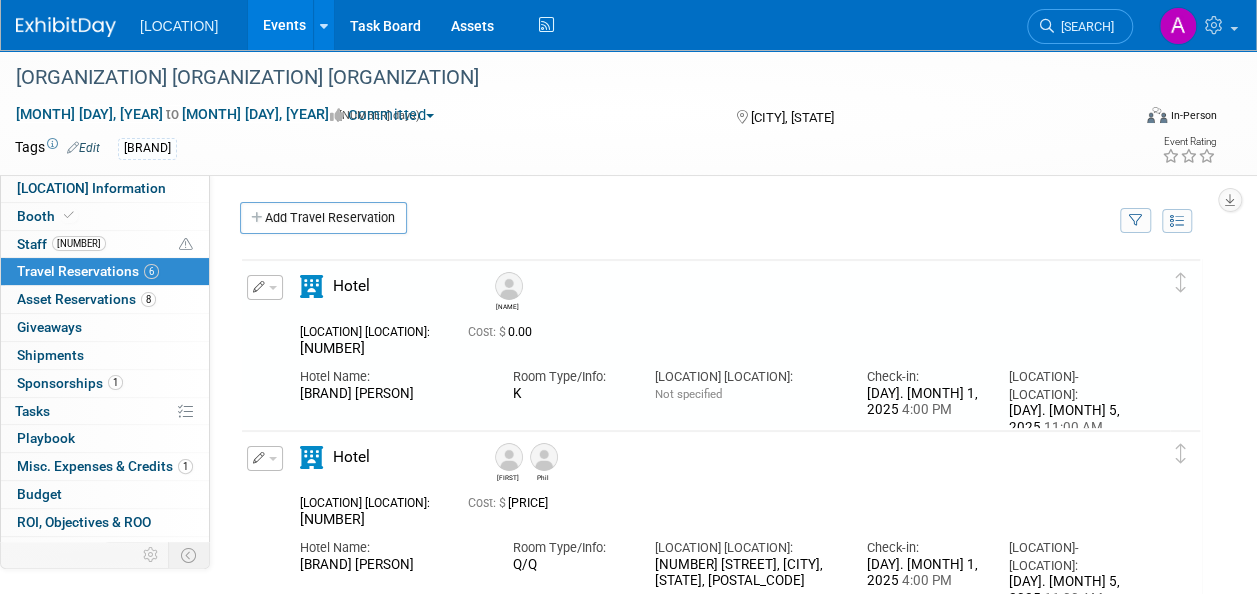 click at bounding box center [265, 287] 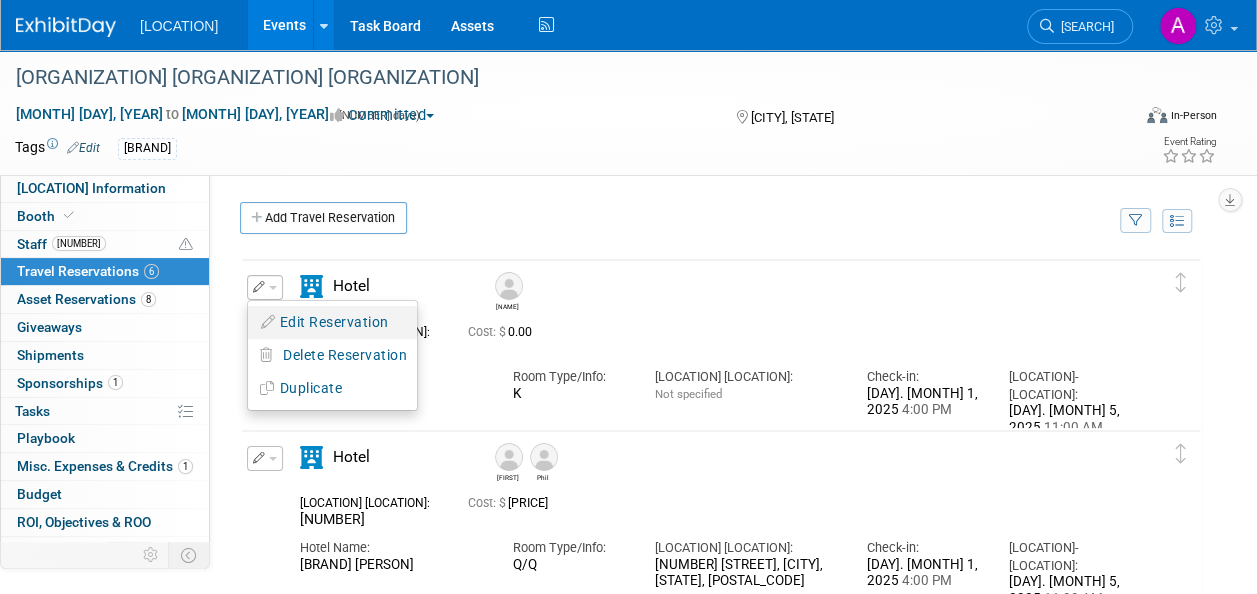 click on "Edit Reservation" at bounding box center [332, 322] 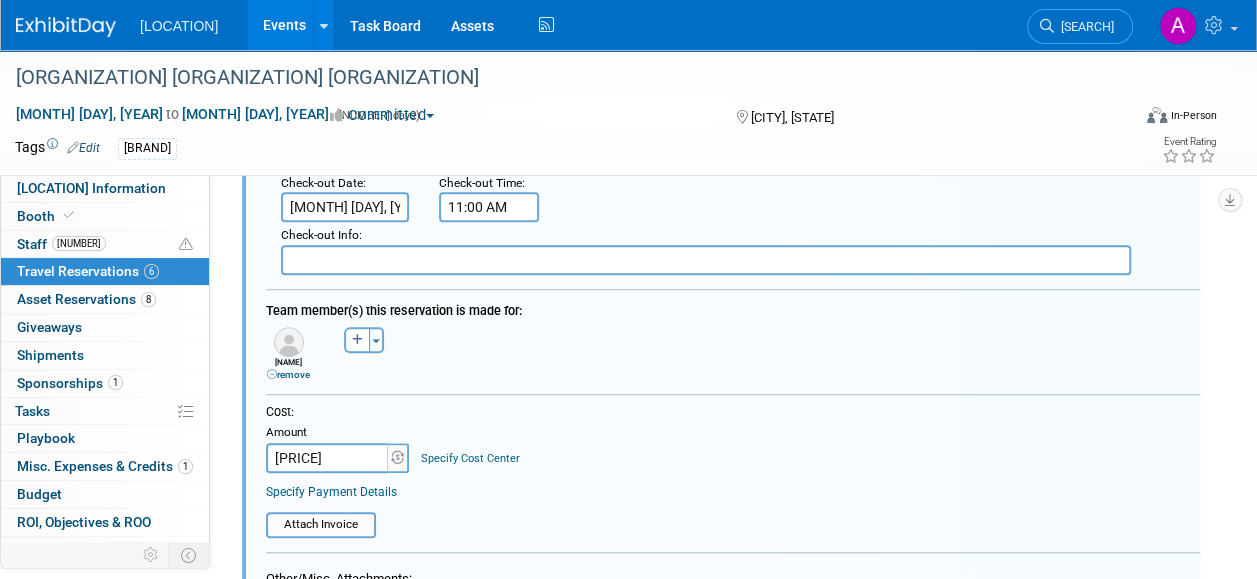 scroll, scrollTop: 632, scrollLeft: 0, axis: vertical 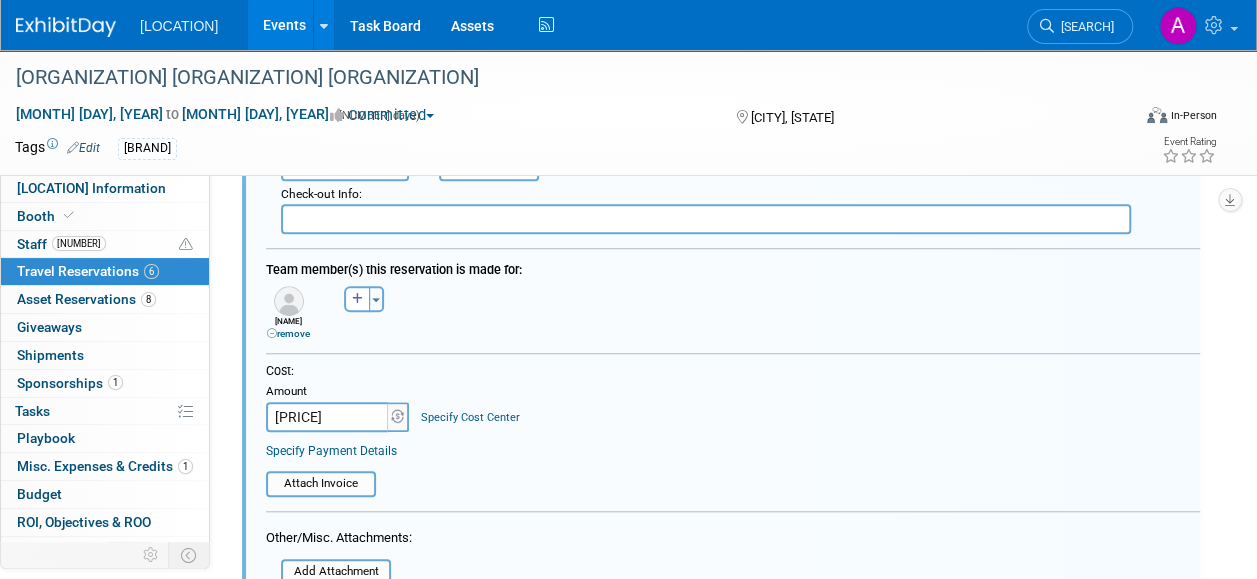 click on "[PRICE]" at bounding box center [328, 417] 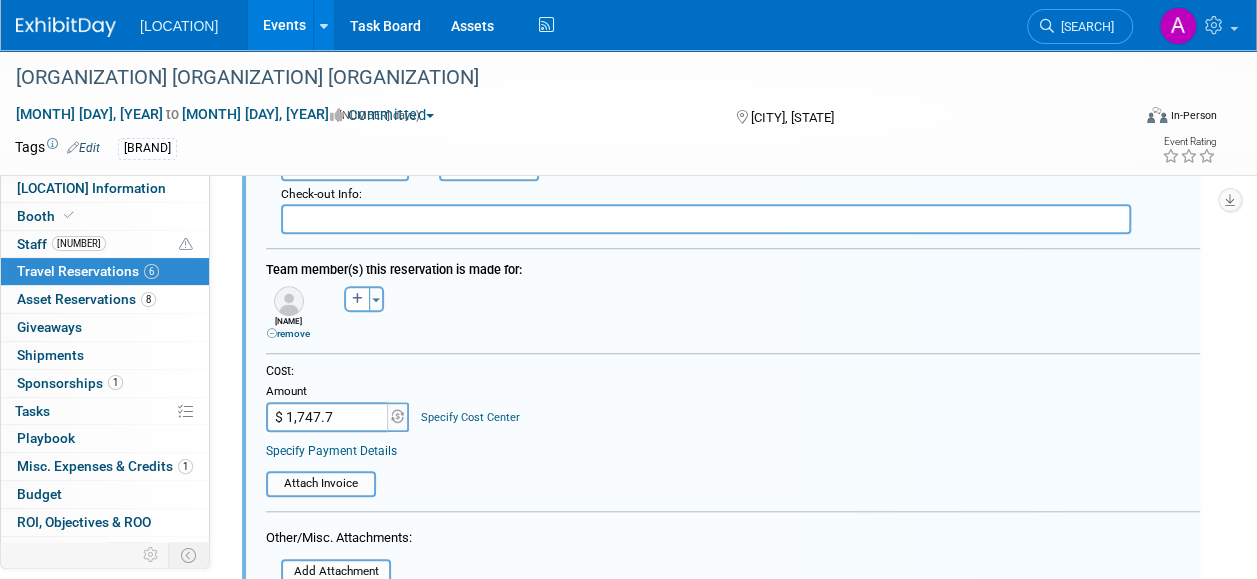 type on "$ [PRICE]" 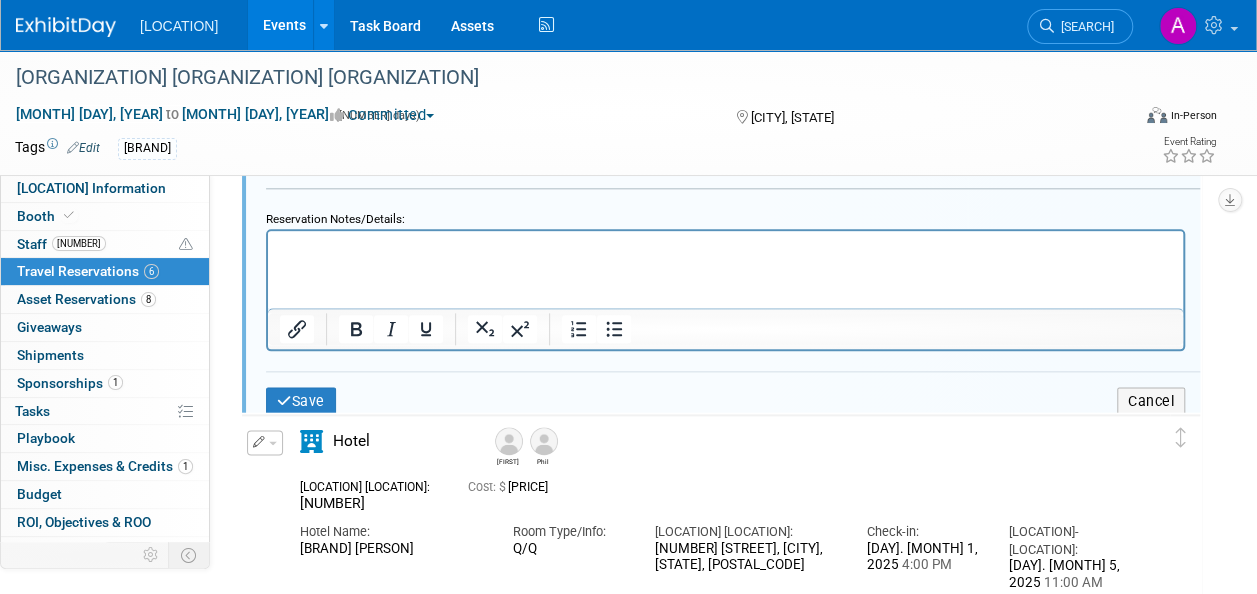 scroll, scrollTop: 1132, scrollLeft: 0, axis: vertical 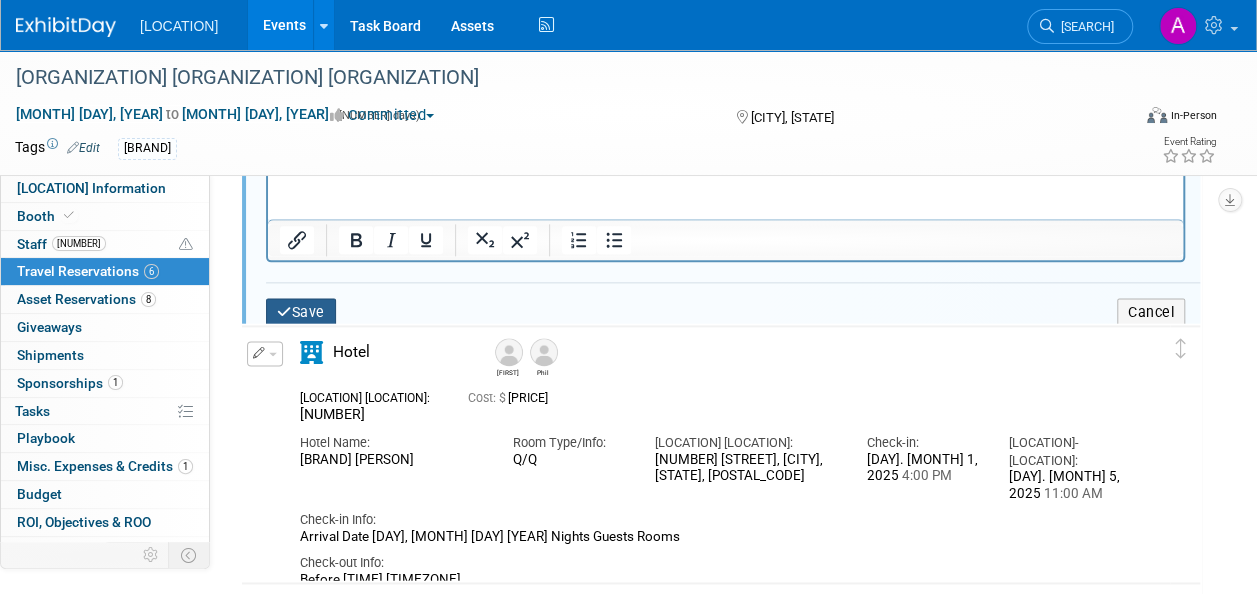 click on "Save" at bounding box center [301, 312] 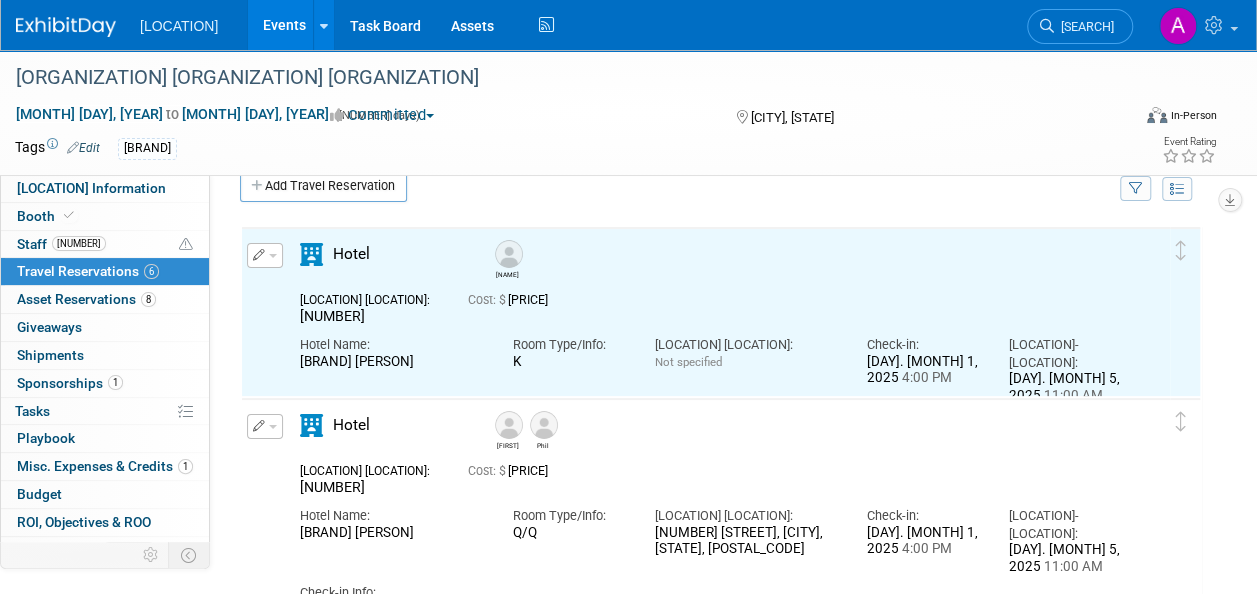 scroll, scrollTop: 0, scrollLeft: 0, axis: both 